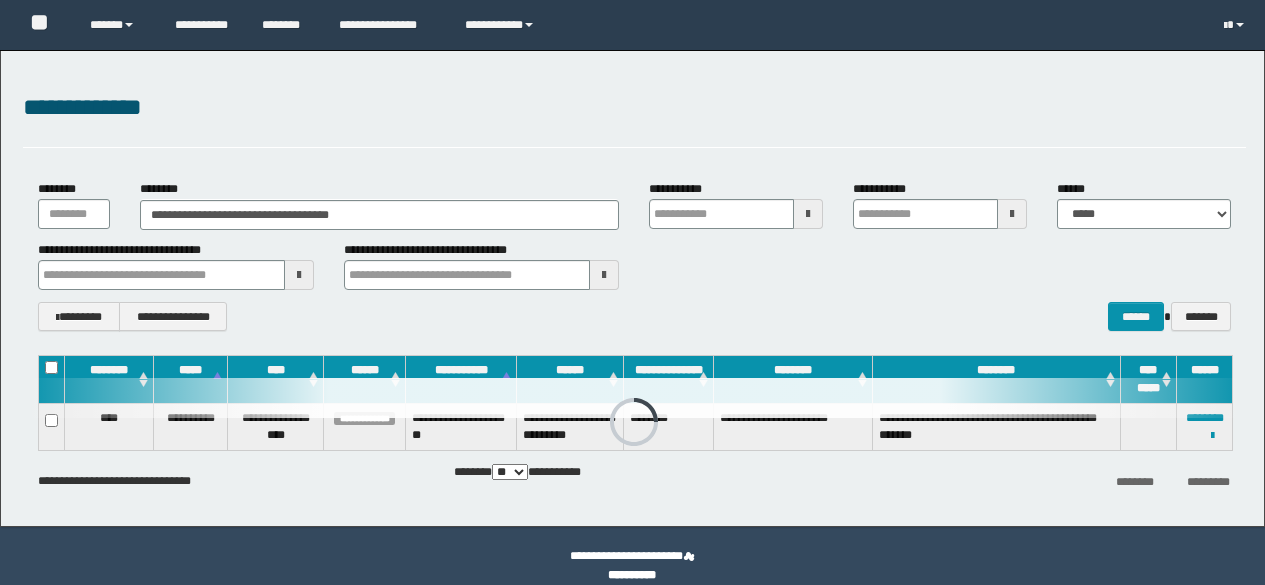 scroll, scrollTop: 0, scrollLeft: 0, axis: both 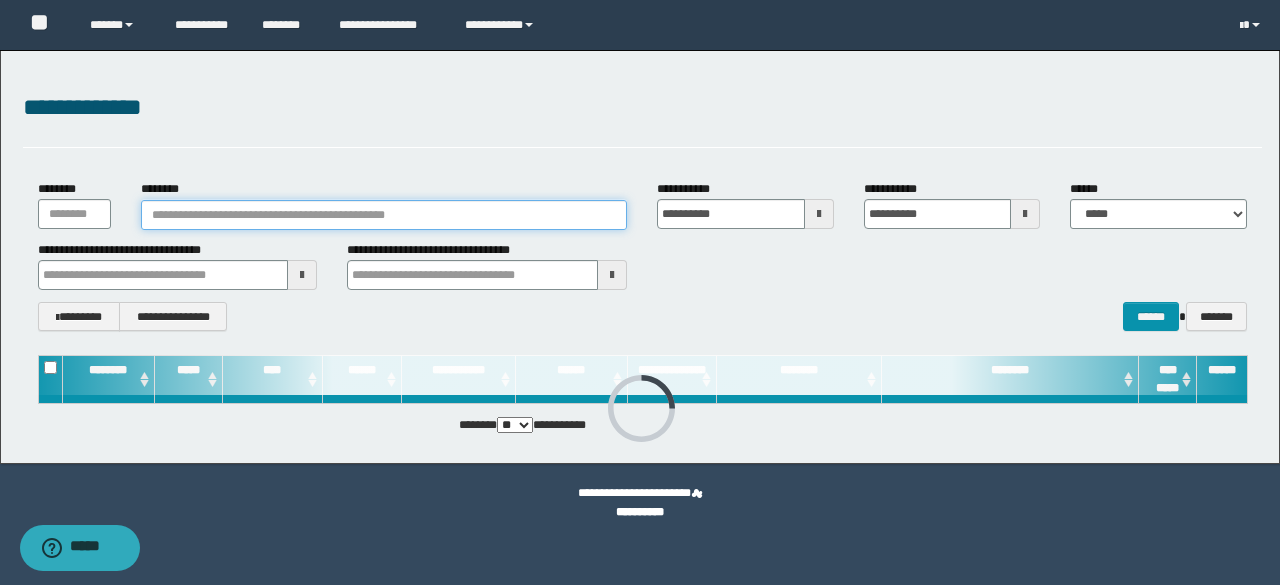click on "********" at bounding box center (384, 215) 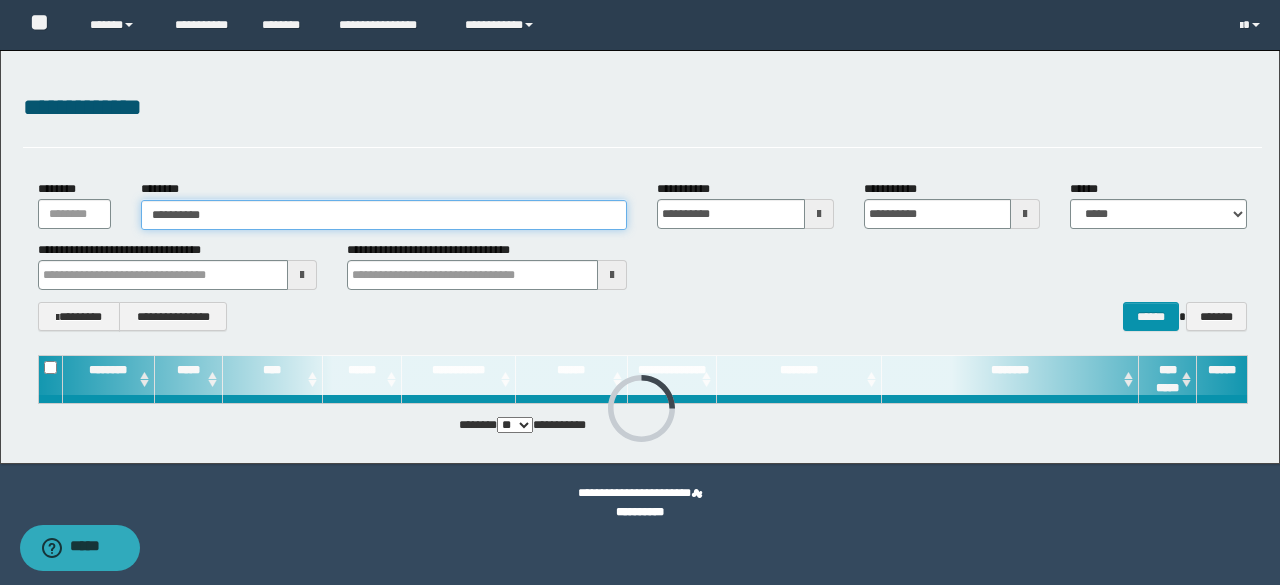 type on "**********" 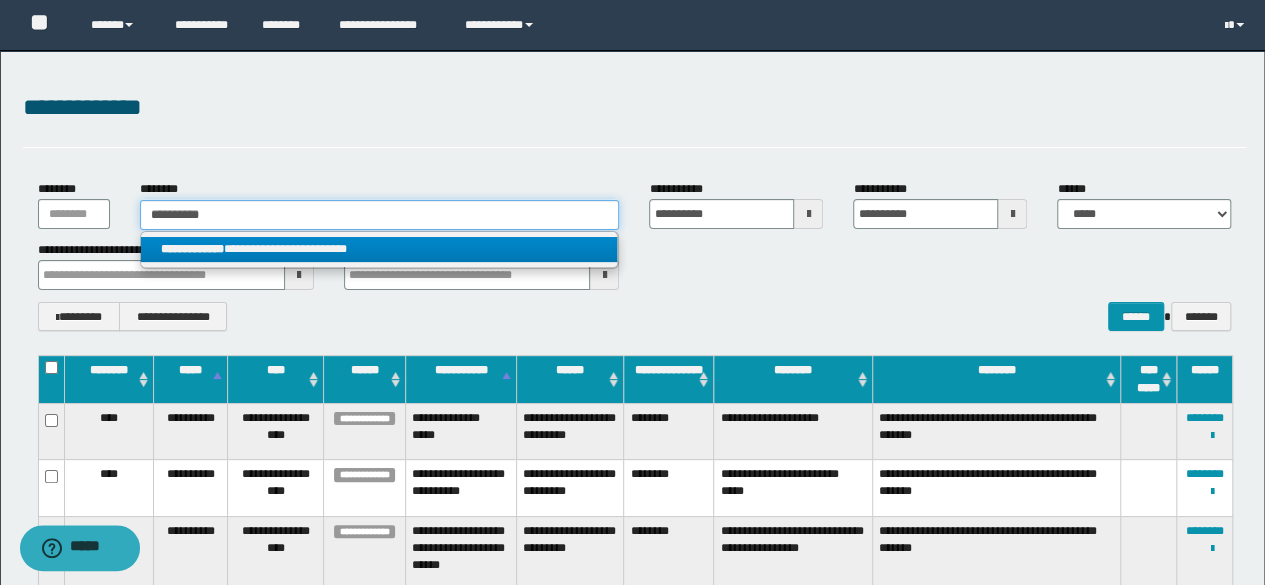 type on "**********" 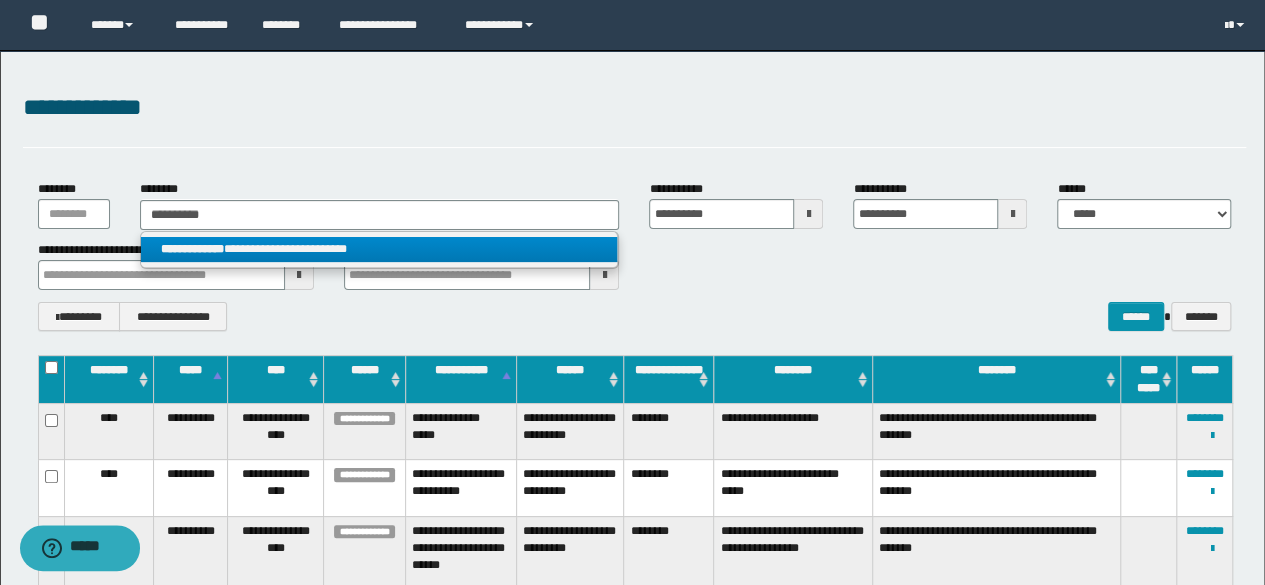 click on "**********" at bounding box center [379, 249] 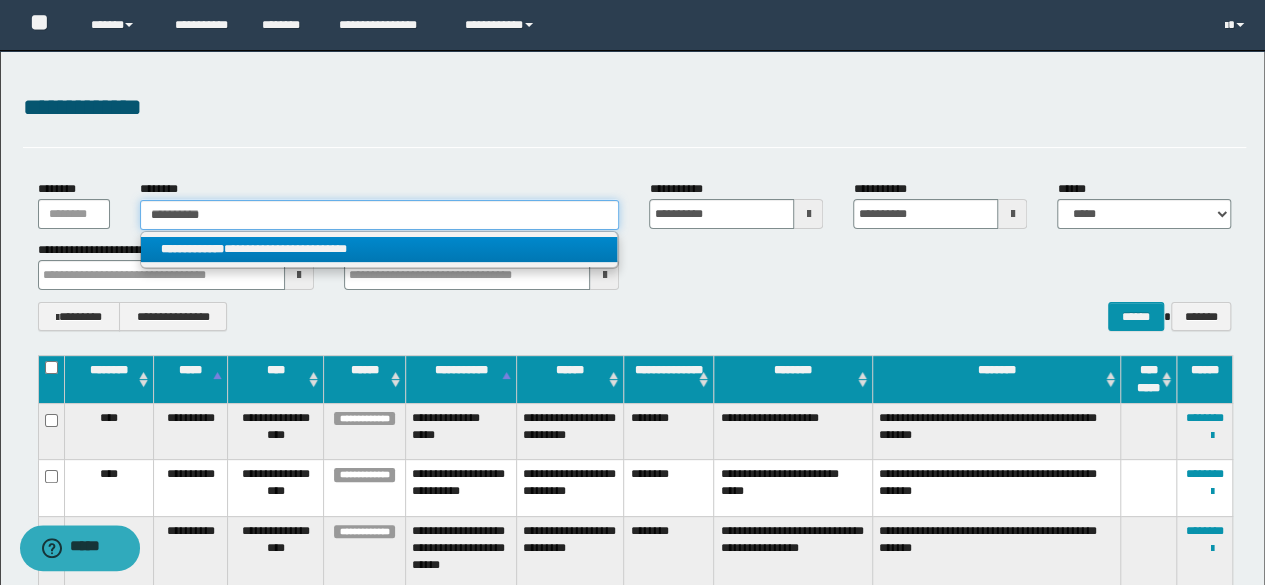 type 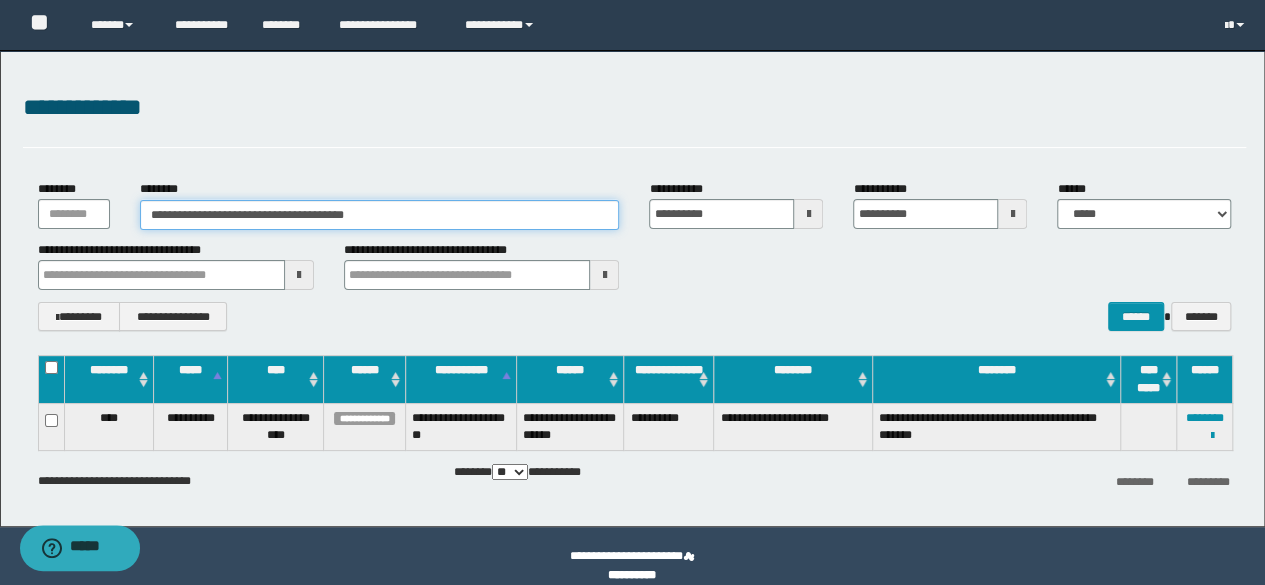 type on "**********" 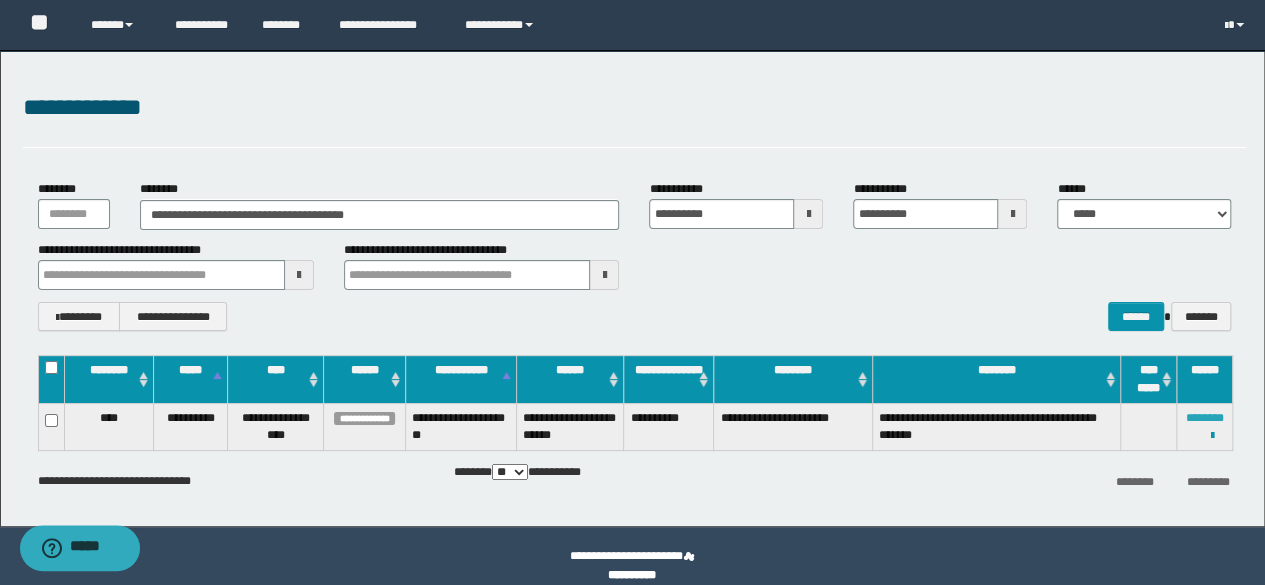 click on "********" at bounding box center (1205, 418) 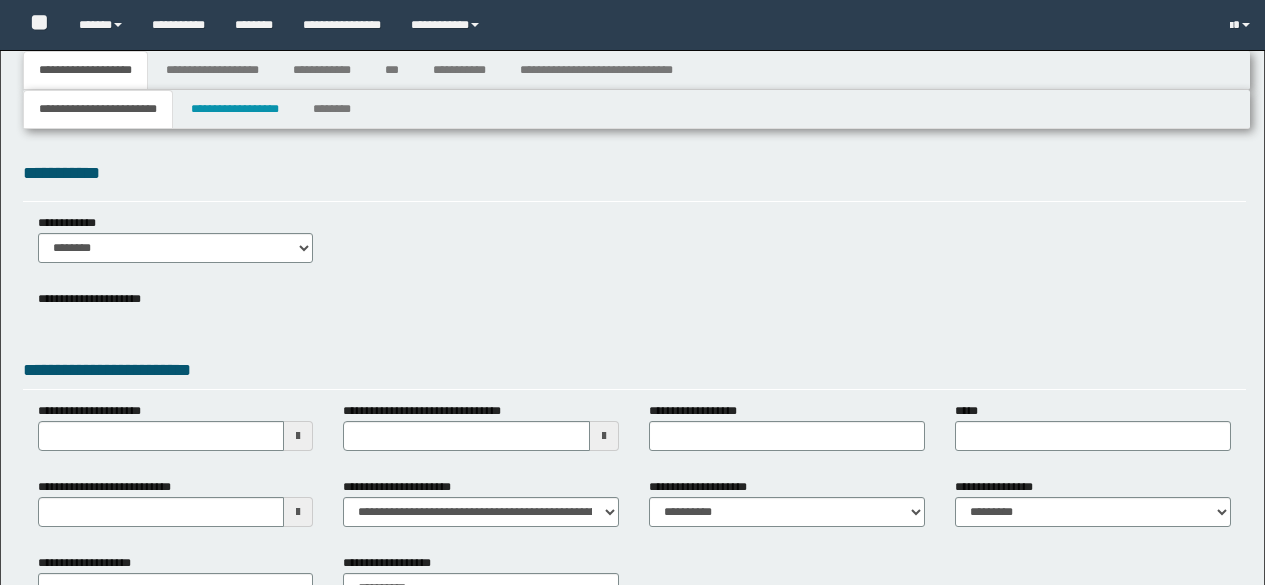 type 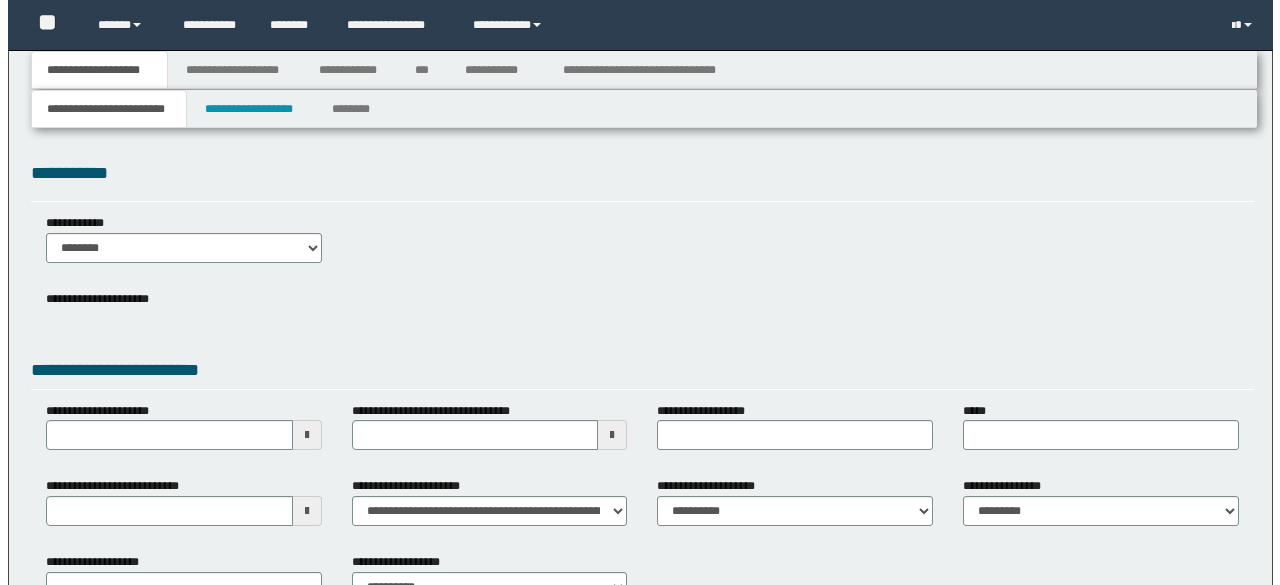 scroll, scrollTop: 0, scrollLeft: 0, axis: both 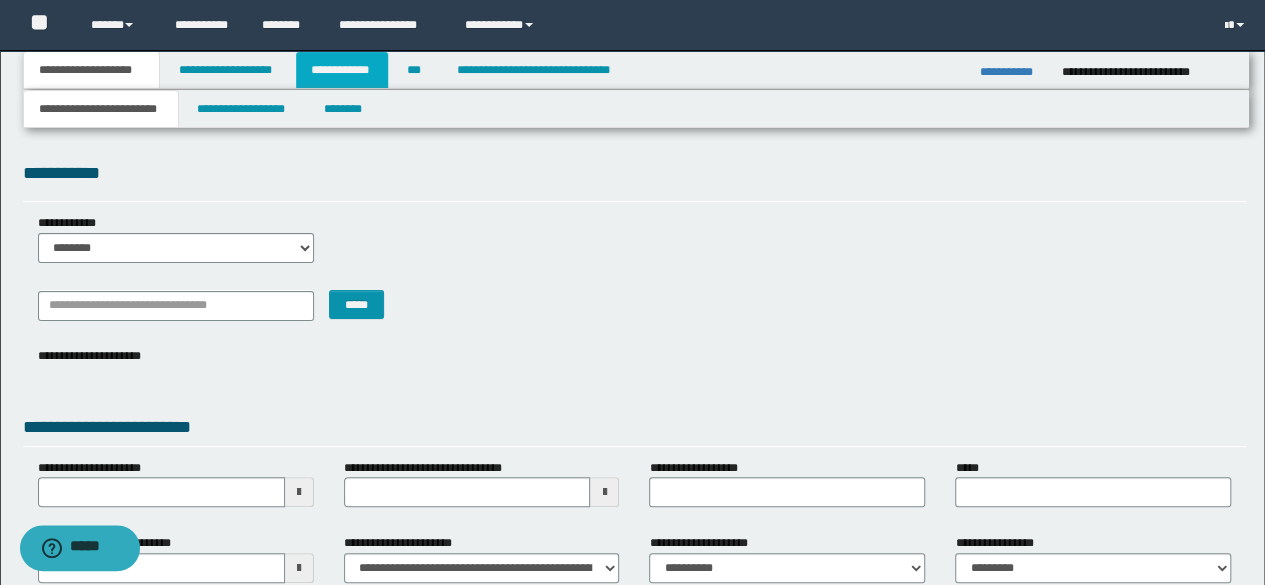 click on "**********" at bounding box center (342, 70) 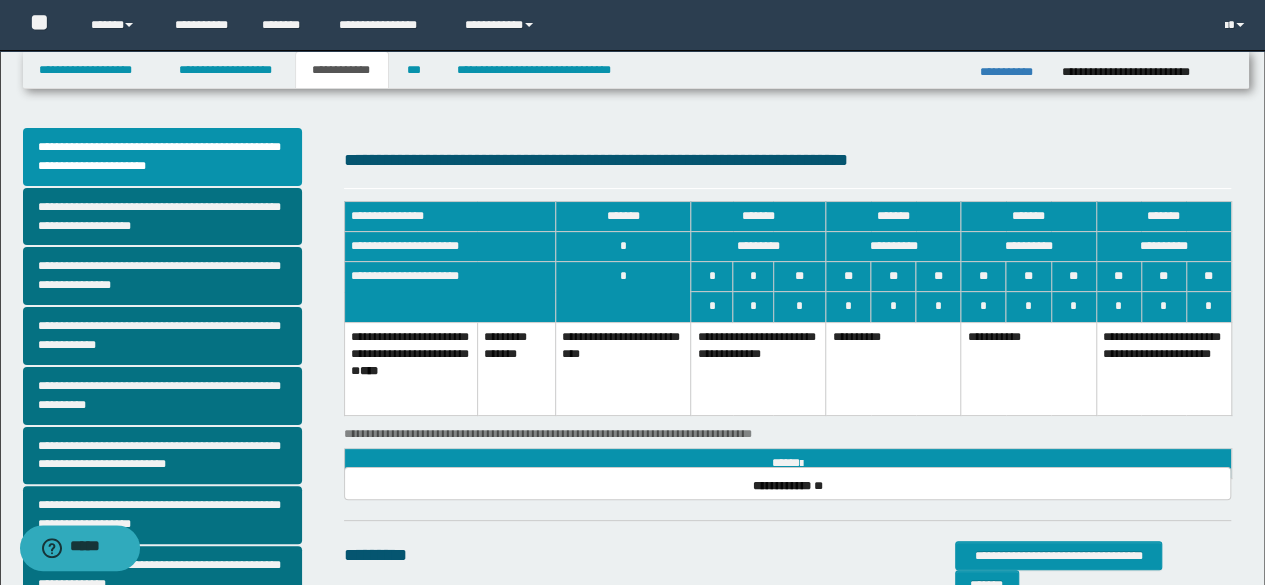 click on "**********" at bounding box center [1028, 369] 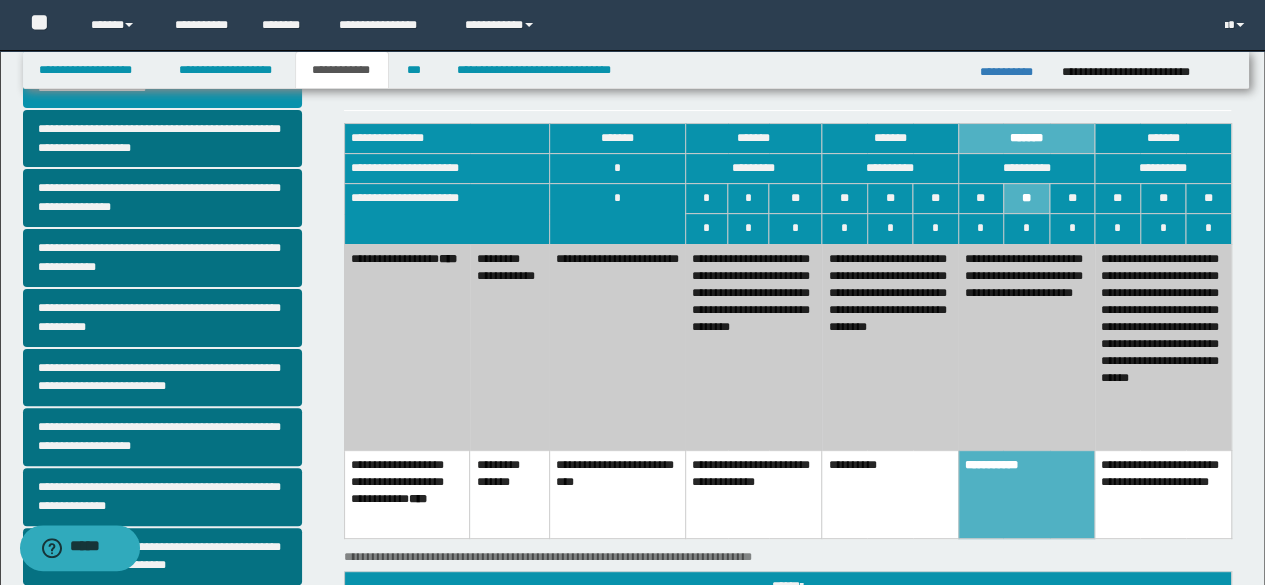 scroll, scrollTop: 81, scrollLeft: 0, axis: vertical 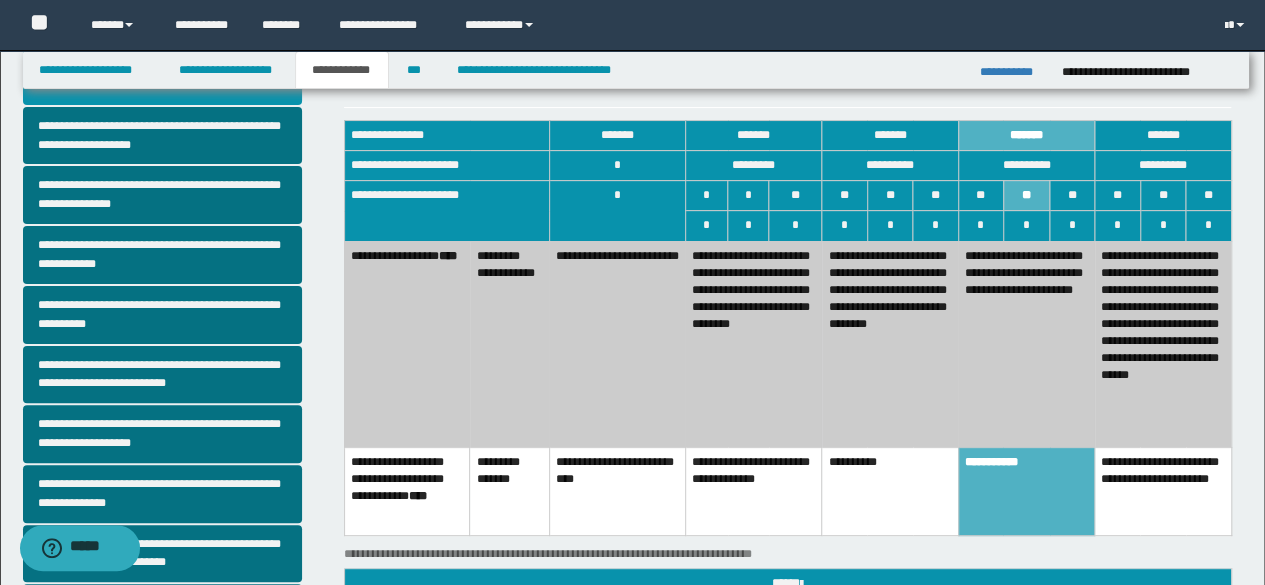 click on "**********" at bounding box center [1163, 344] 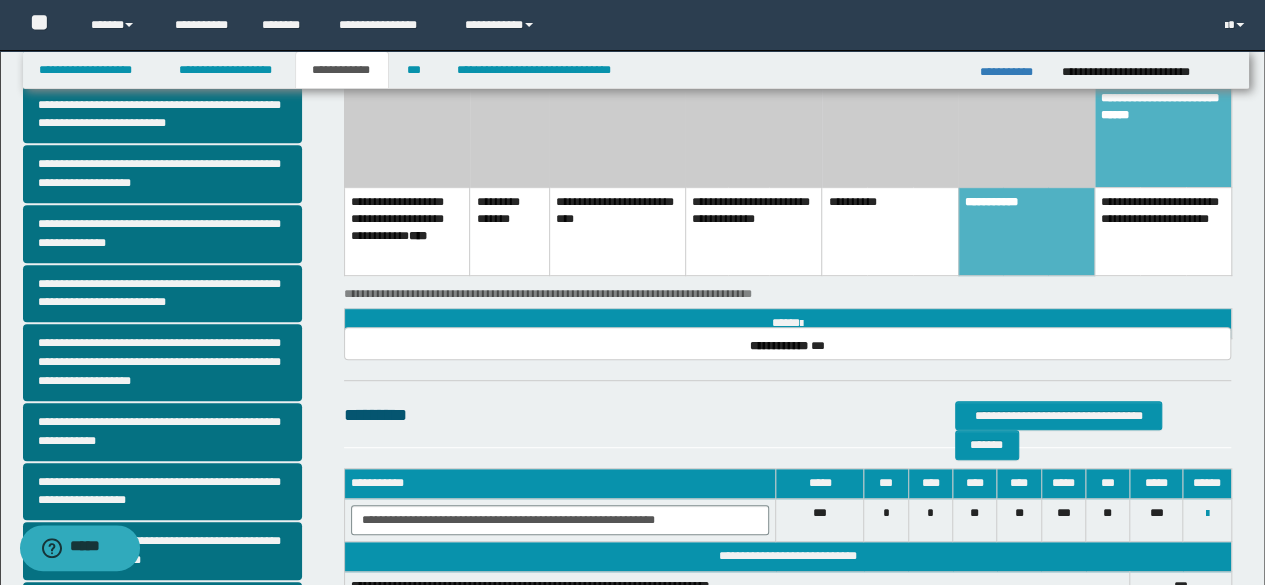 scroll, scrollTop: 343, scrollLeft: 0, axis: vertical 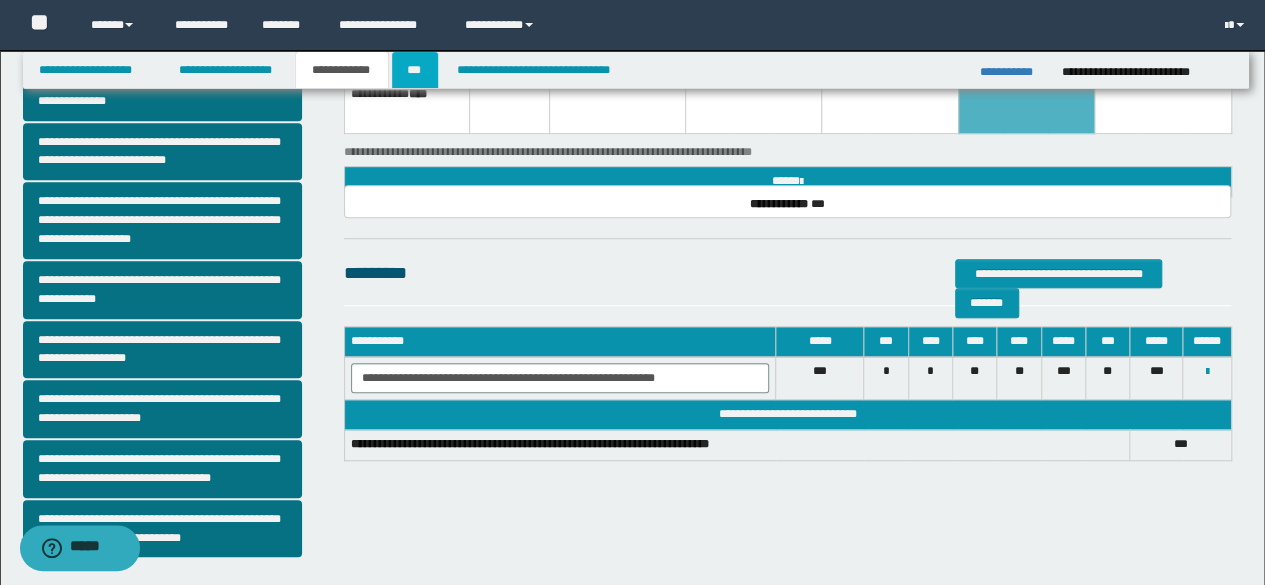 click on "***" at bounding box center [415, 70] 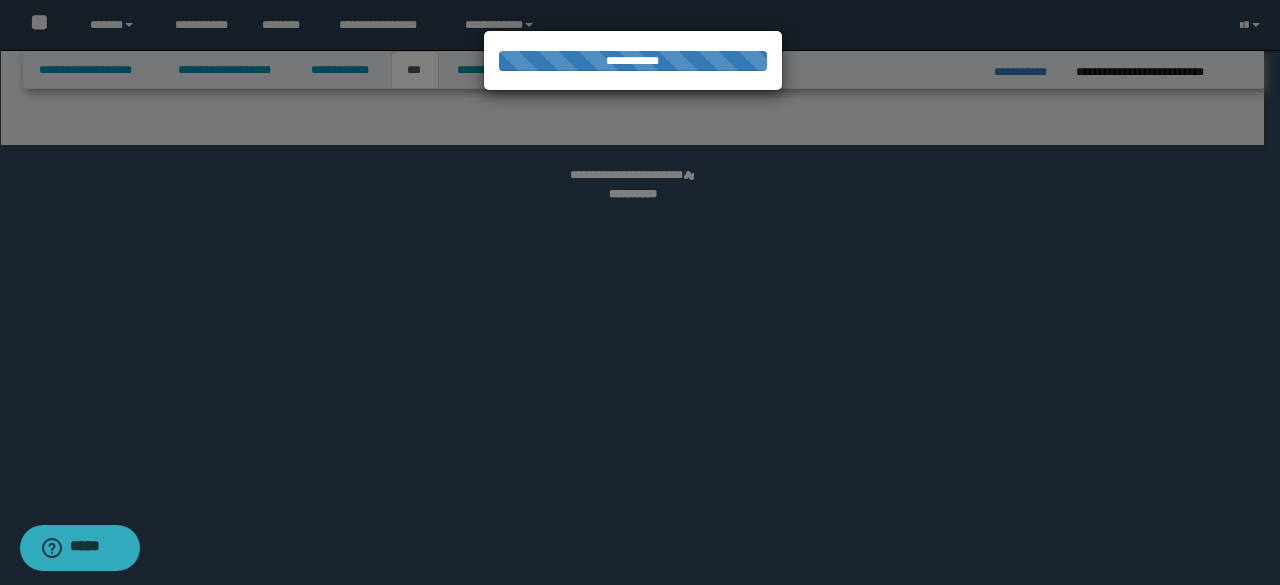 select on "**" 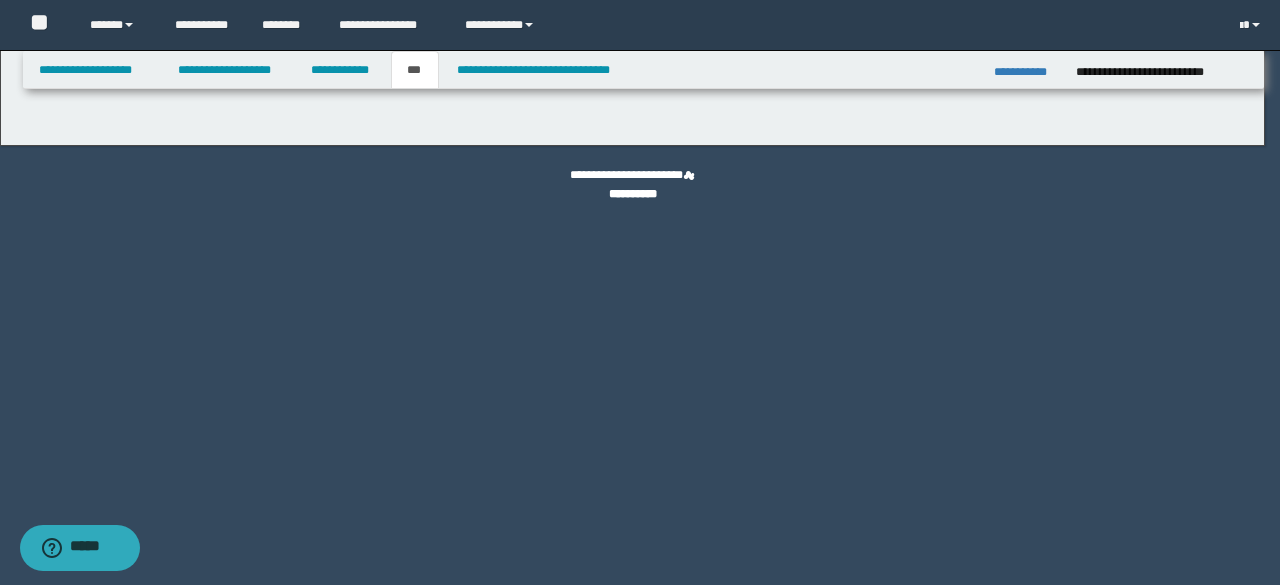 select on "*" 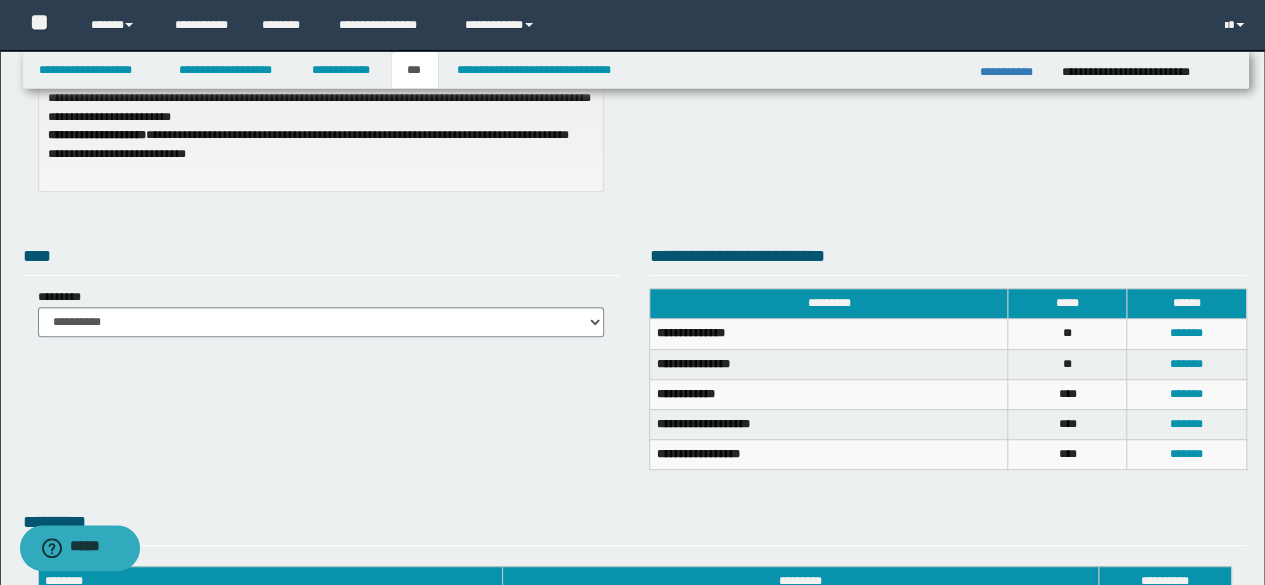 scroll, scrollTop: 322, scrollLeft: 0, axis: vertical 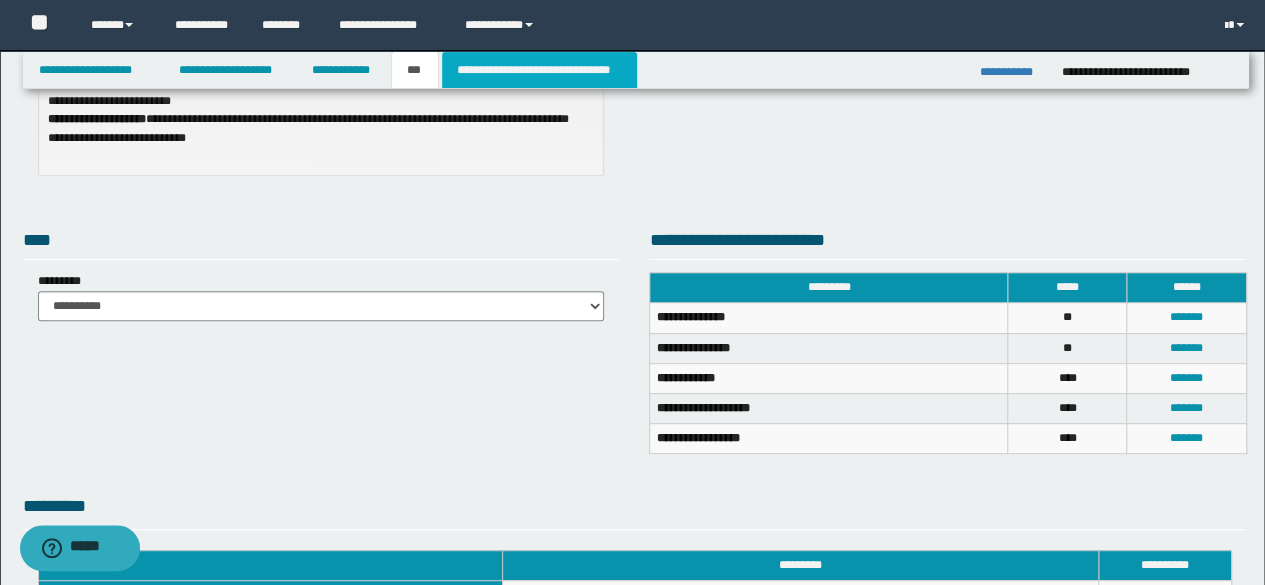 click on "**********" at bounding box center (539, 70) 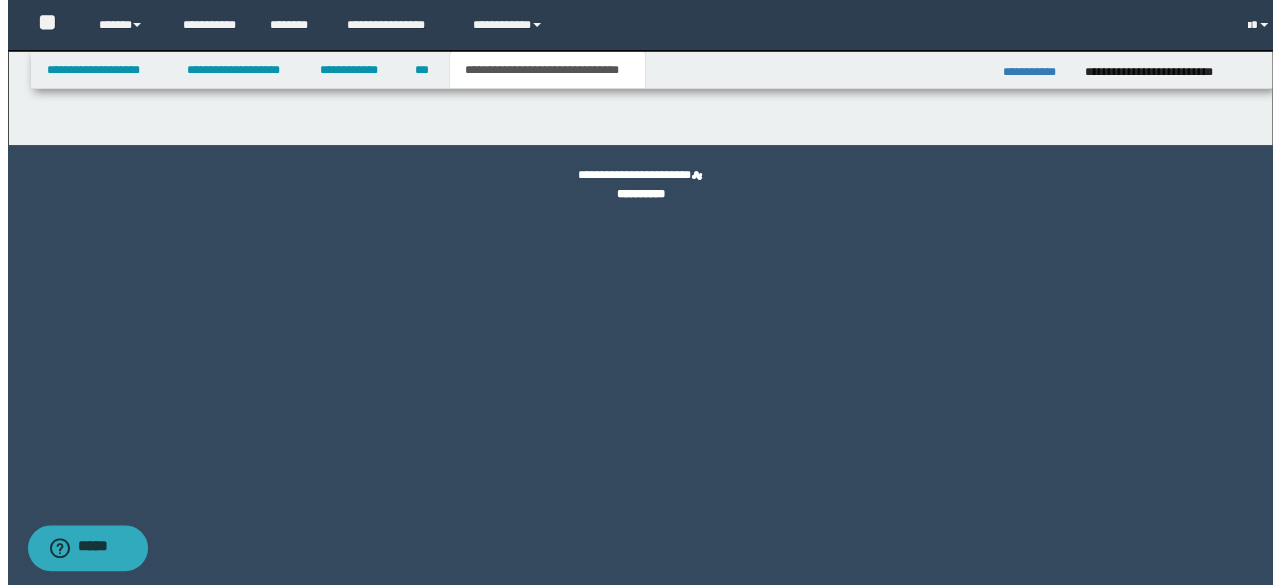 scroll, scrollTop: 0, scrollLeft: 0, axis: both 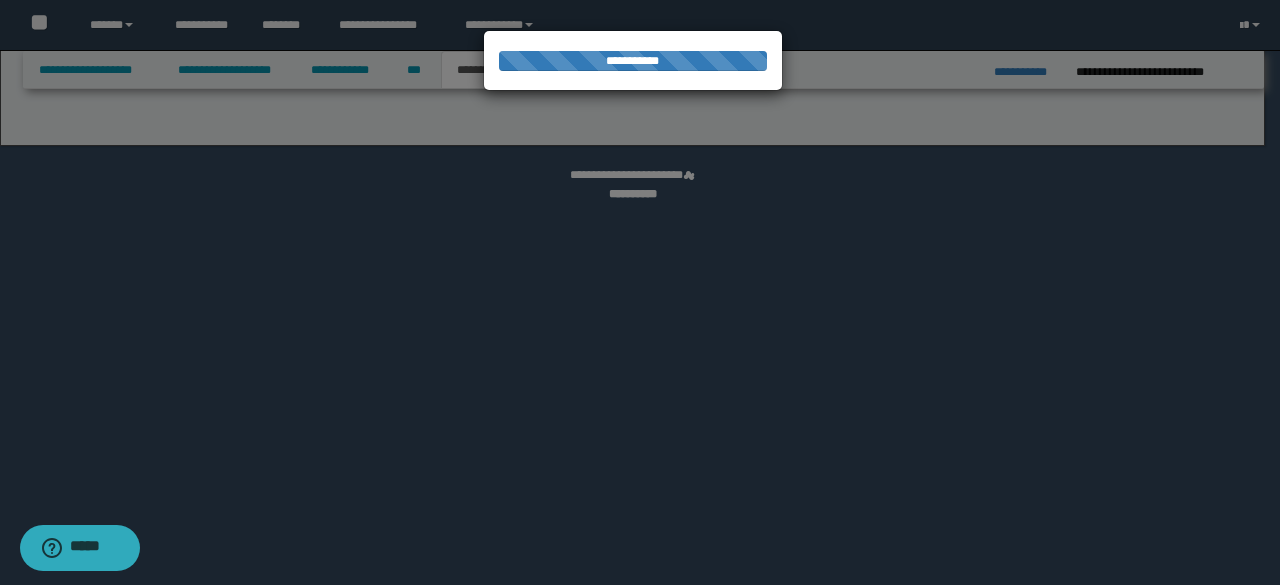 select on "*" 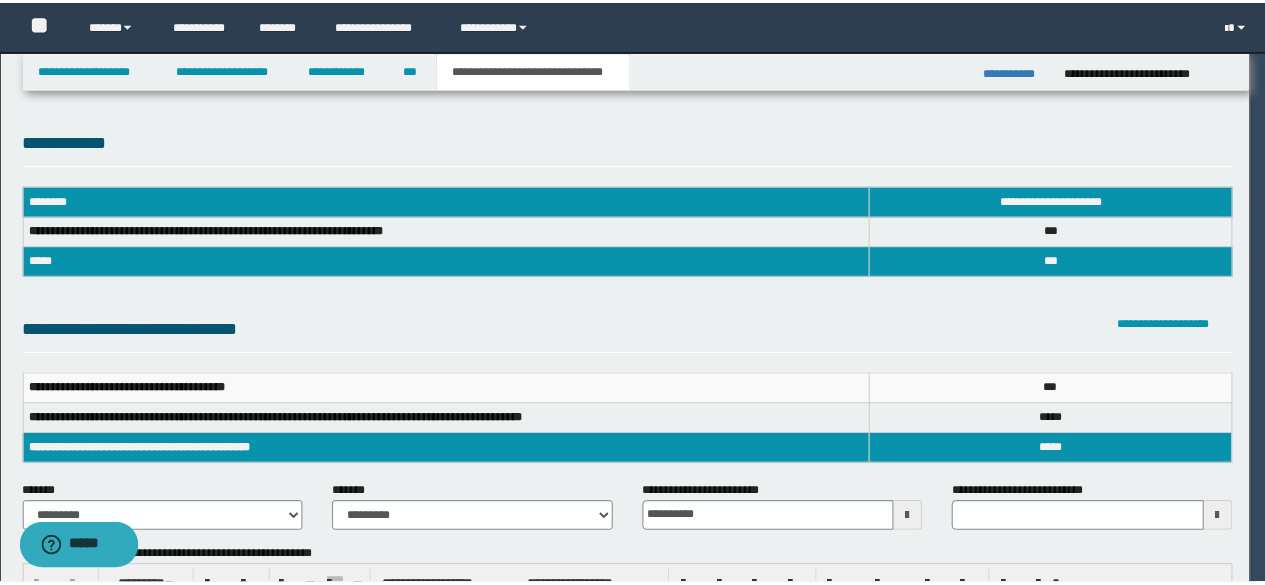 scroll, scrollTop: 0, scrollLeft: 0, axis: both 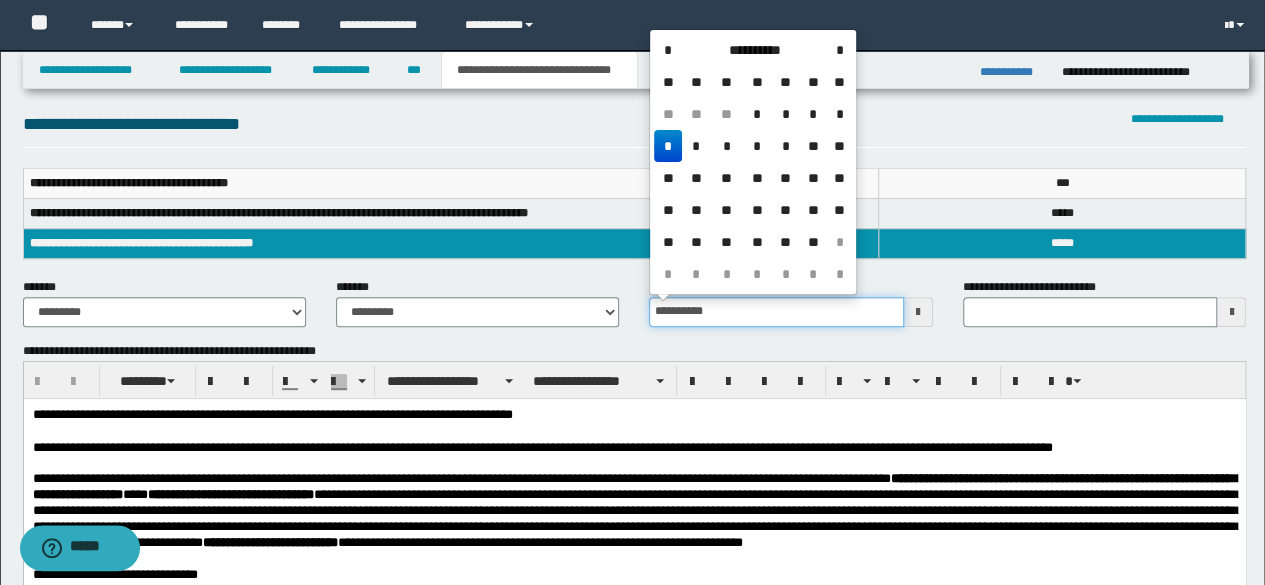 click on "**********" at bounding box center (776, 312) 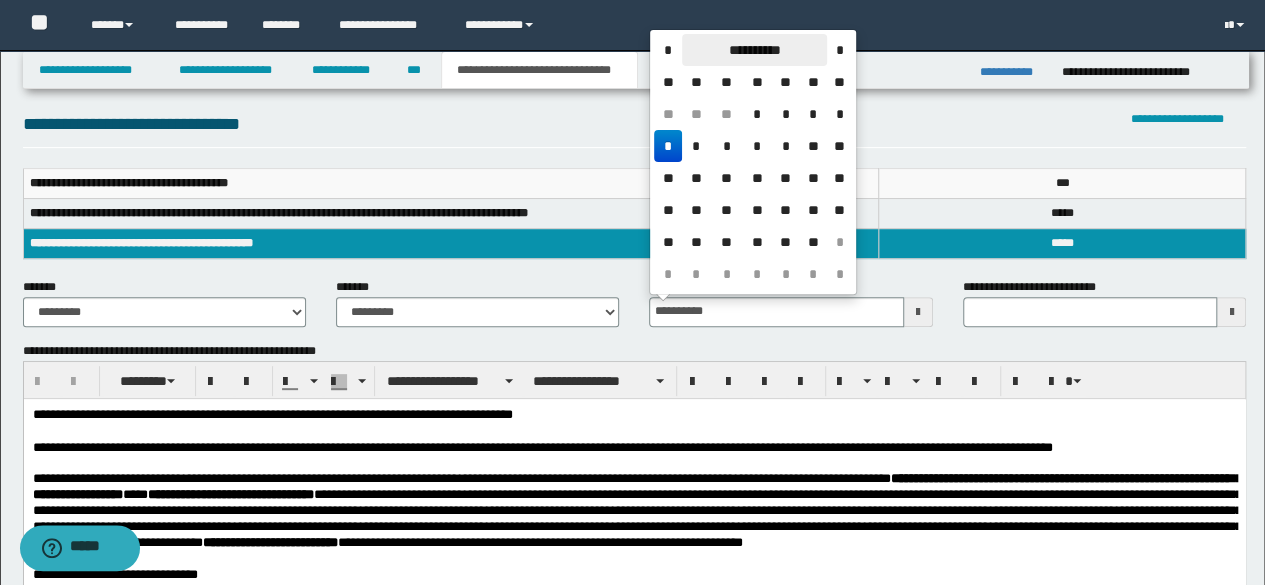 click on "**********" at bounding box center [754, 50] 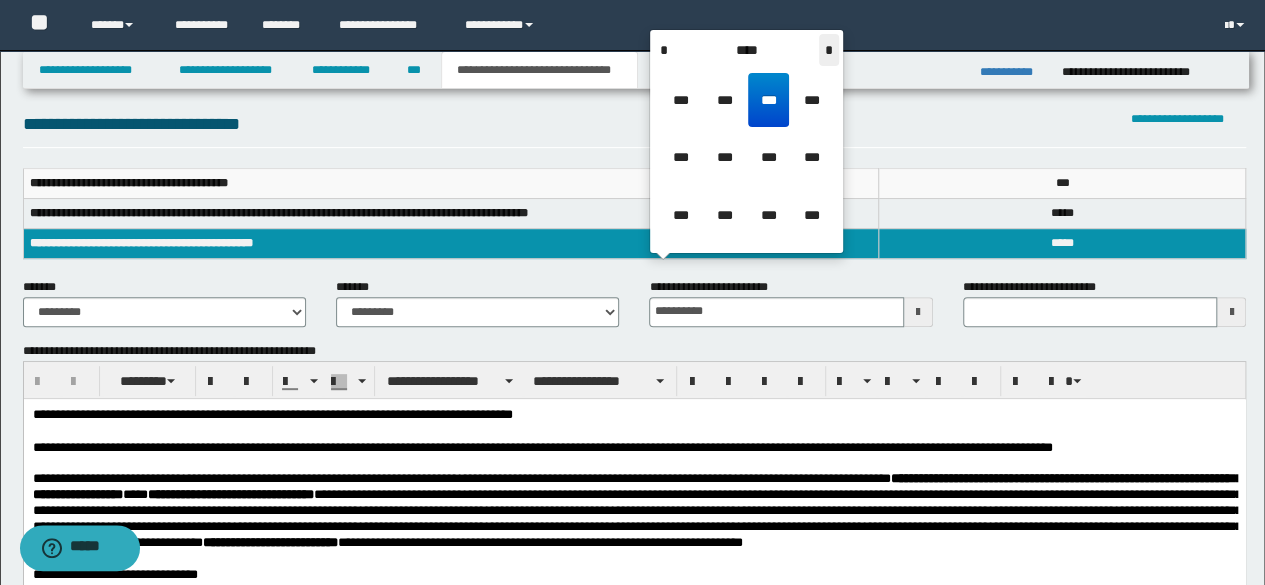click on "*" at bounding box center (829, 50) 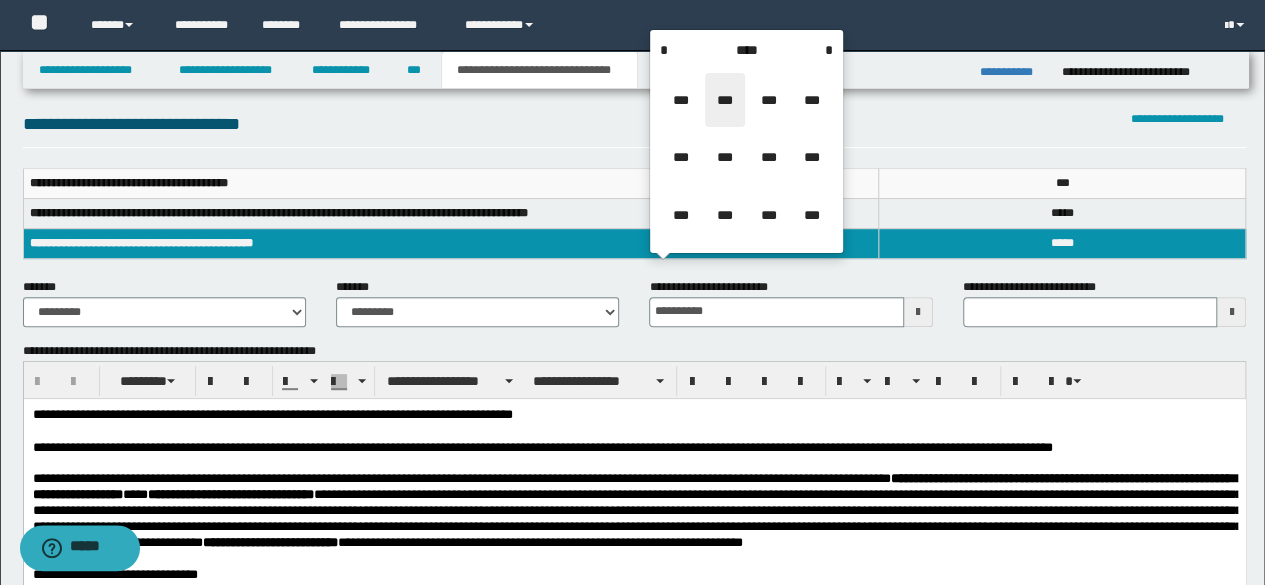click on "***" at bounding box center (725, 100) 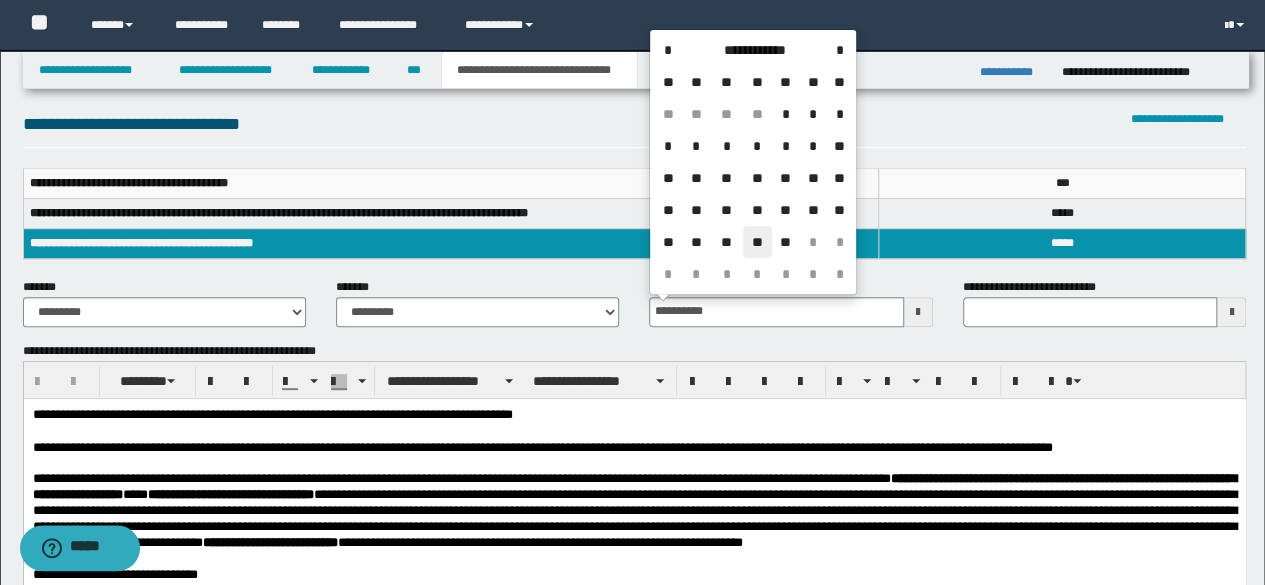 click on "**" at bounding box center (757, 242) 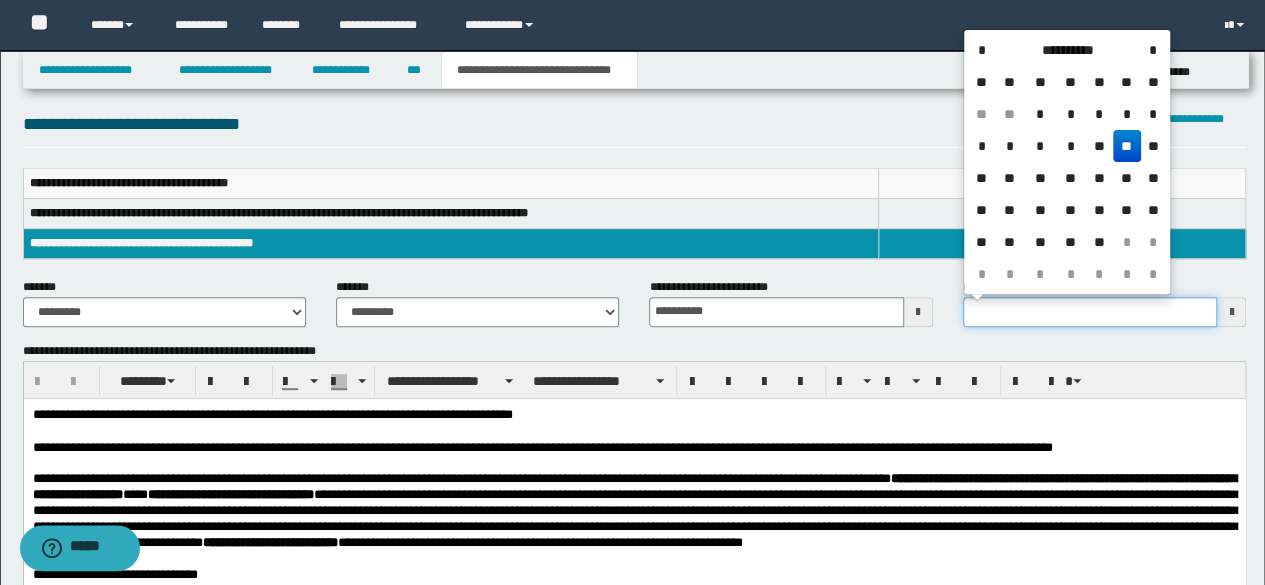 click on "**********" at bounding box center (1090, 312) 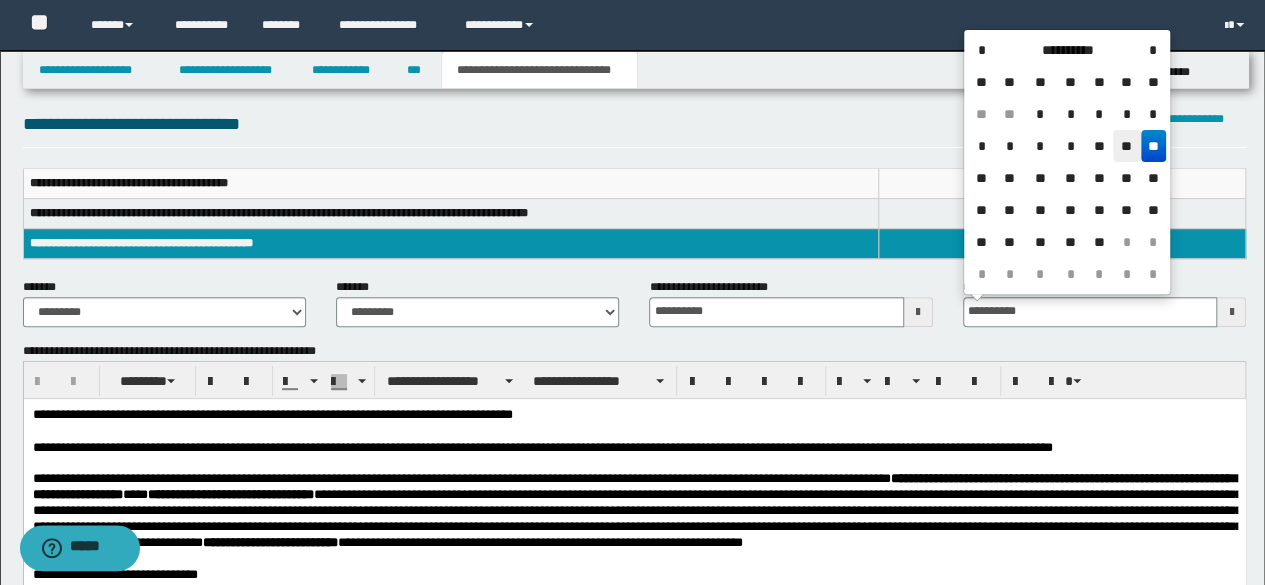click on "**" at bounding box center [1127, 146] 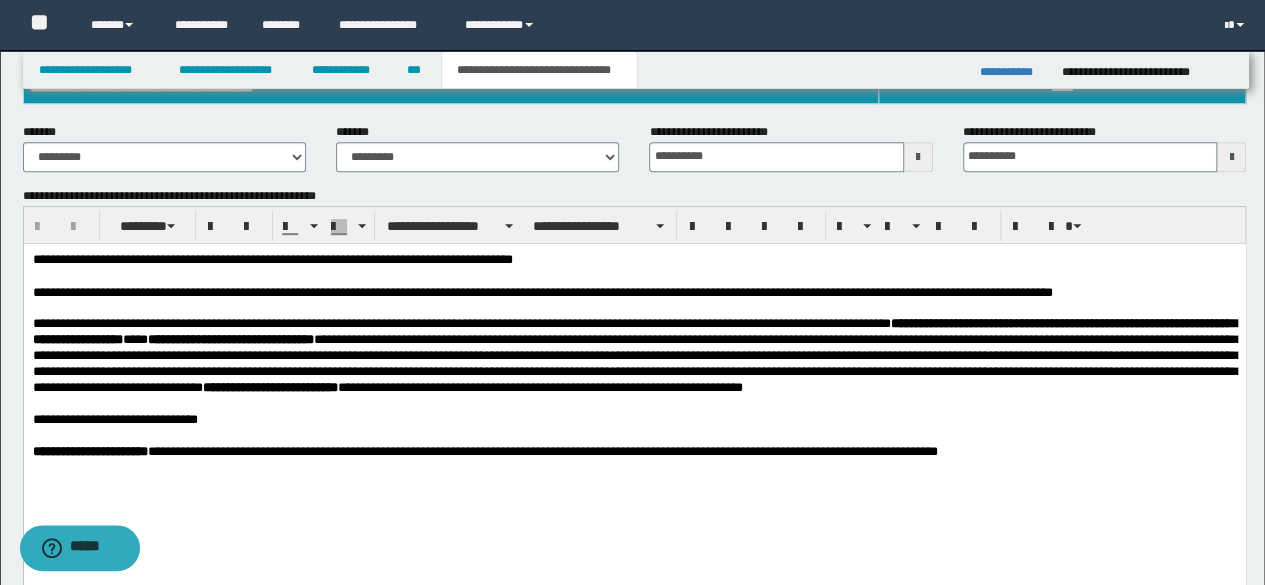 scroll, scrollTop: 374, scrollLeft: 0, axis: vertical 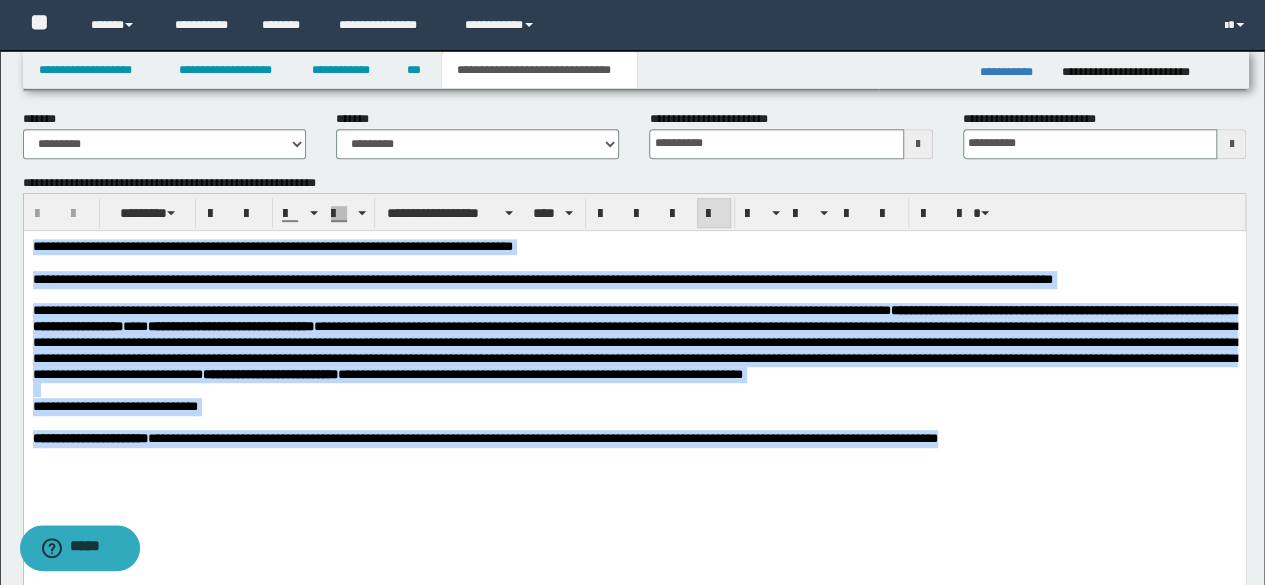 drag, startPoint x: 38, startPoint y: 253, endPoint x: 1302, endPoint y: 772, distance: 1366.403 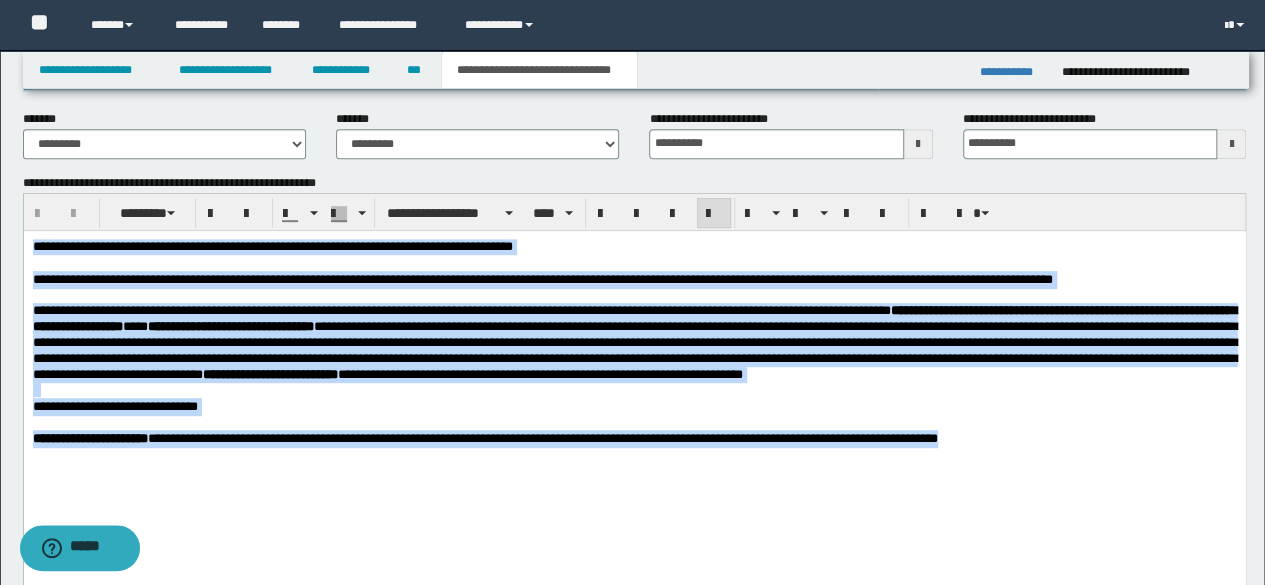 click on "**********" at bounding box center (634, 374) 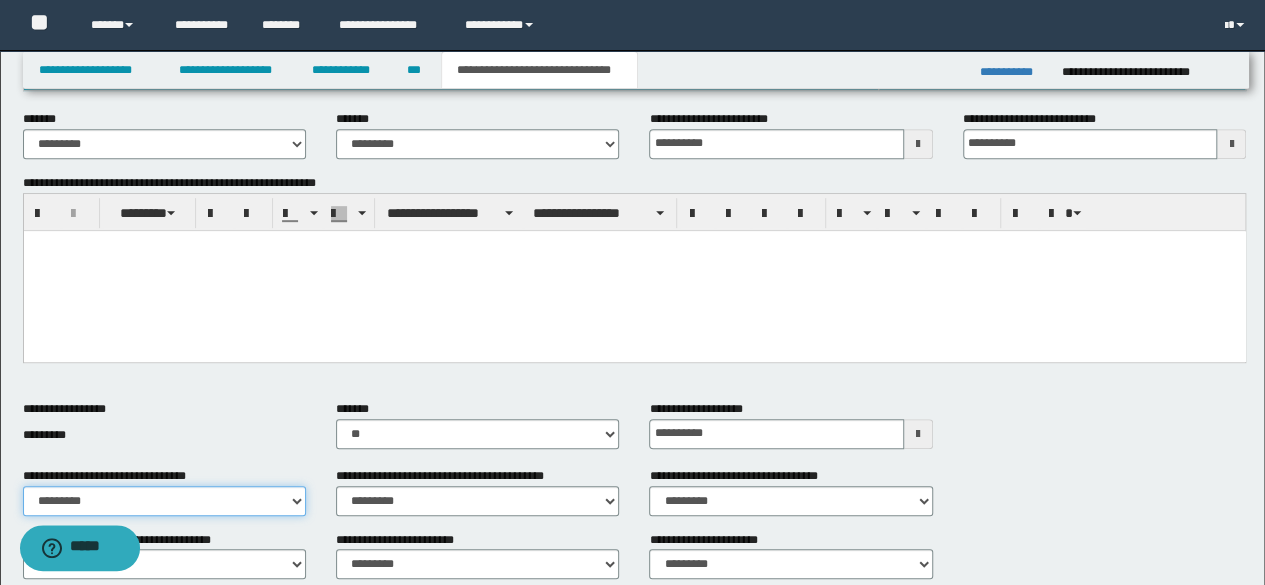 click on "*********
**
**" at bounding box center (164, 501) 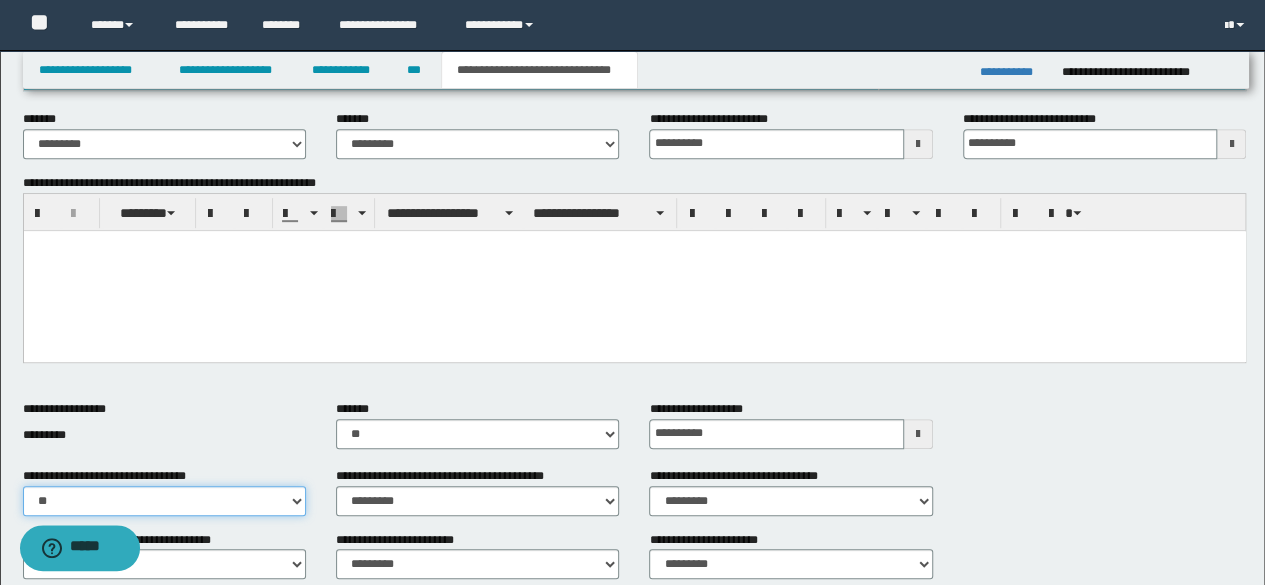 click on "*********
**
**" at bounding box center (164, 501) 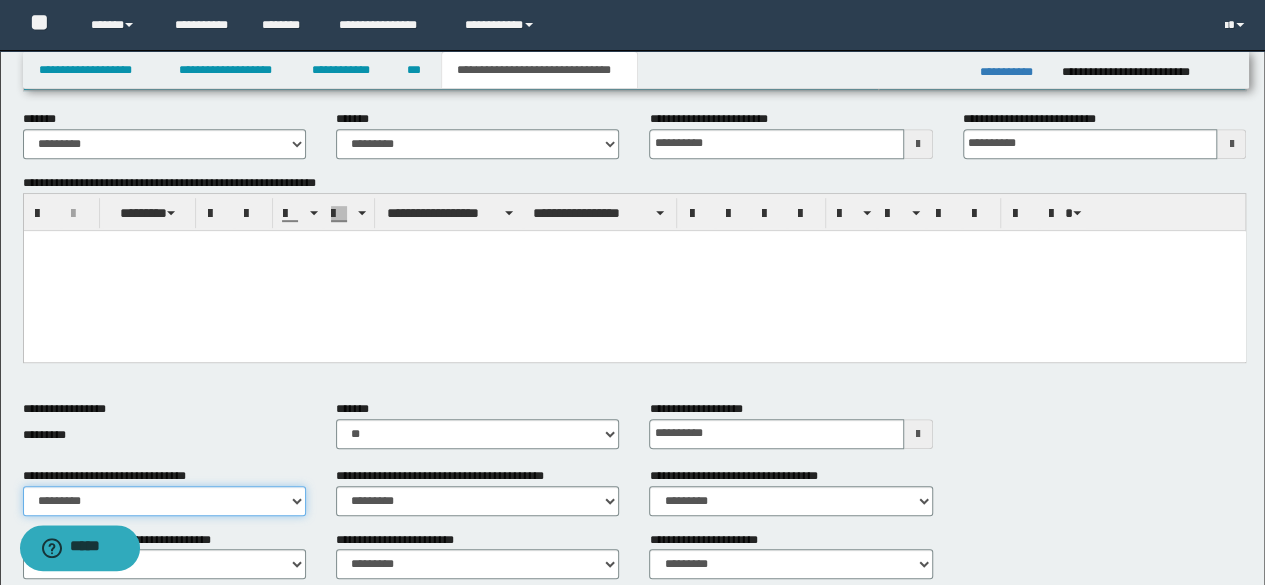click on "*********
**
**" at bounding box center [164, 501] 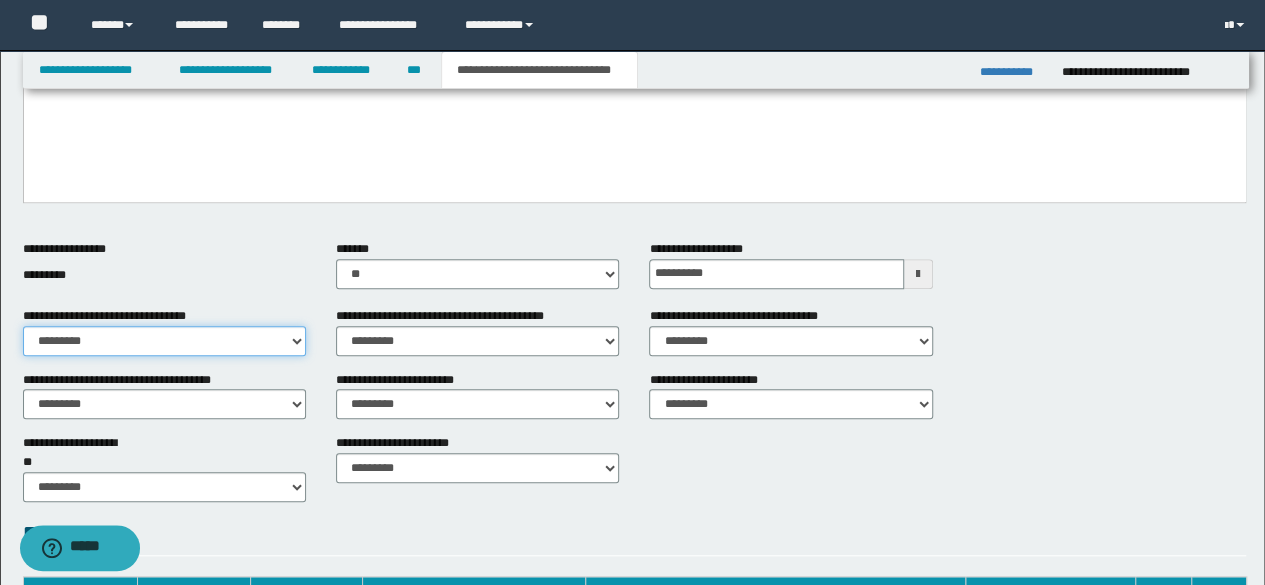 scroll, scrollTop: 542, scrollLeft: 0, axis: vertical 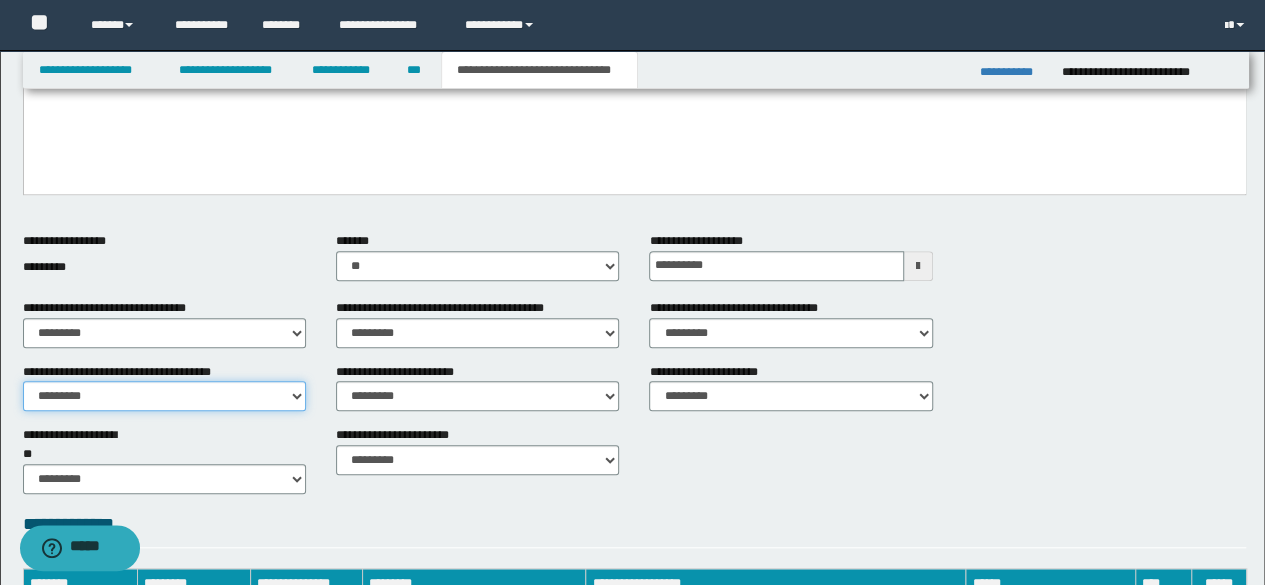 click on "*********
**
**" at bounding box center (164, 396) 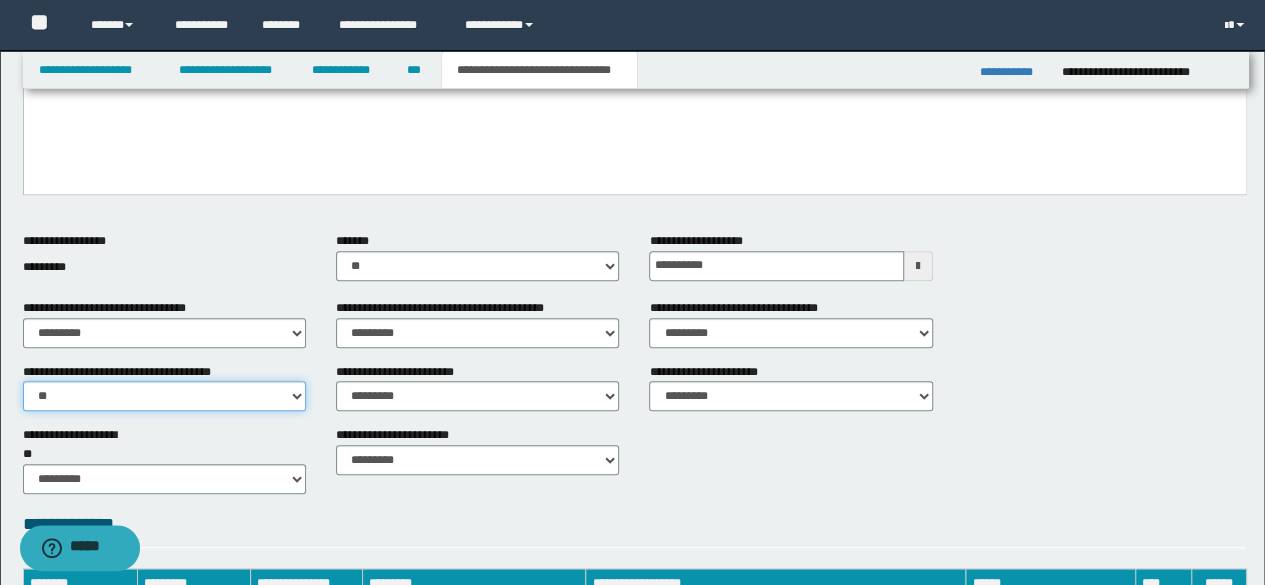 click on "*********
**
**" at bounding box center (164, 396) 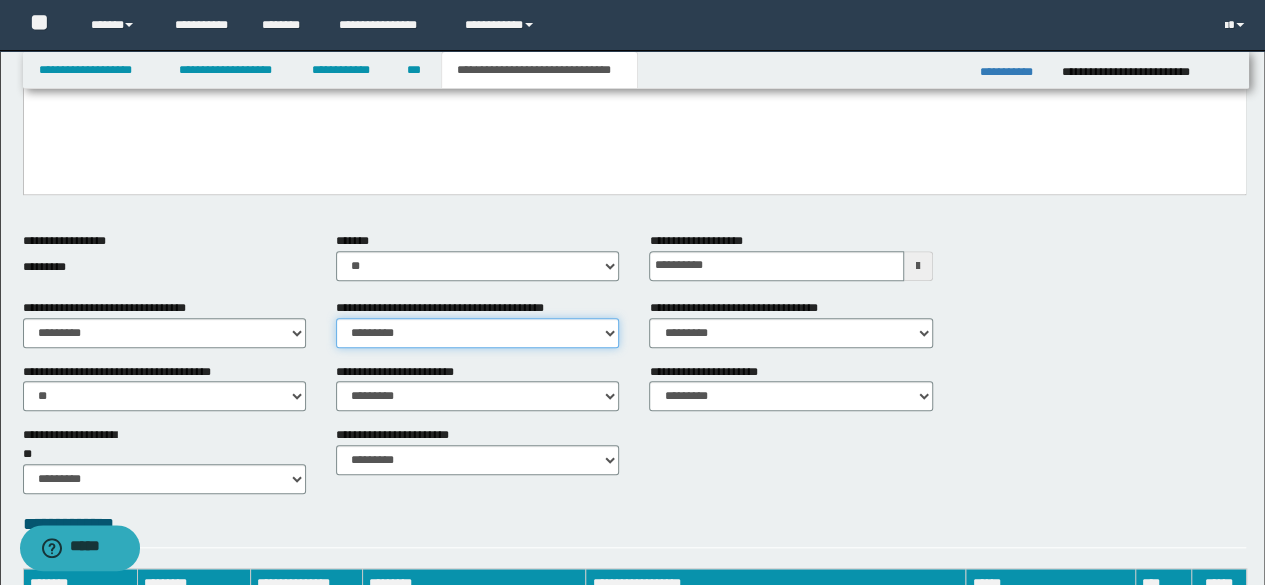 click on "*********
**
**" at bounding box center [477, 333] 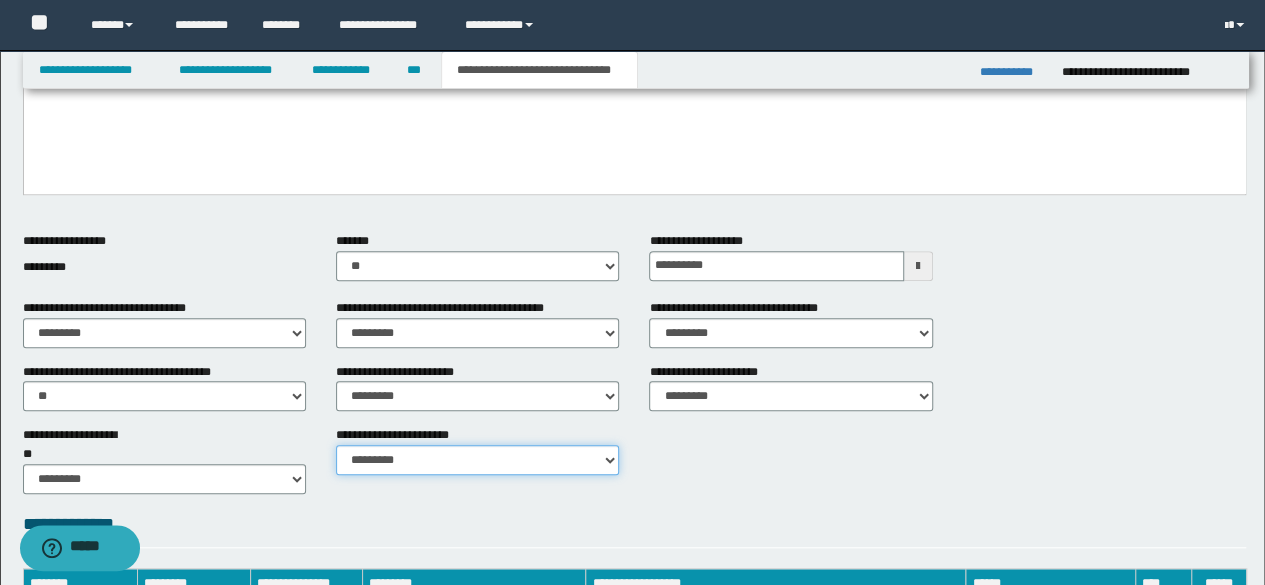 click on "*********
*********
*********" at bounding box center (477, 460) 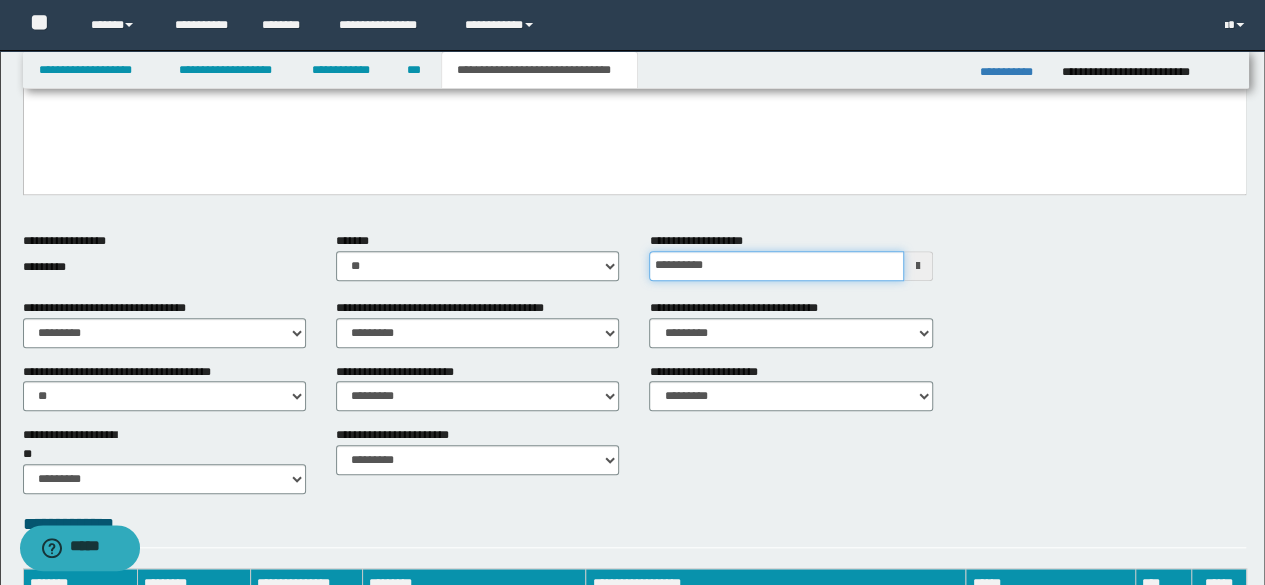 click on "**********" at bounding box center (776, 266) 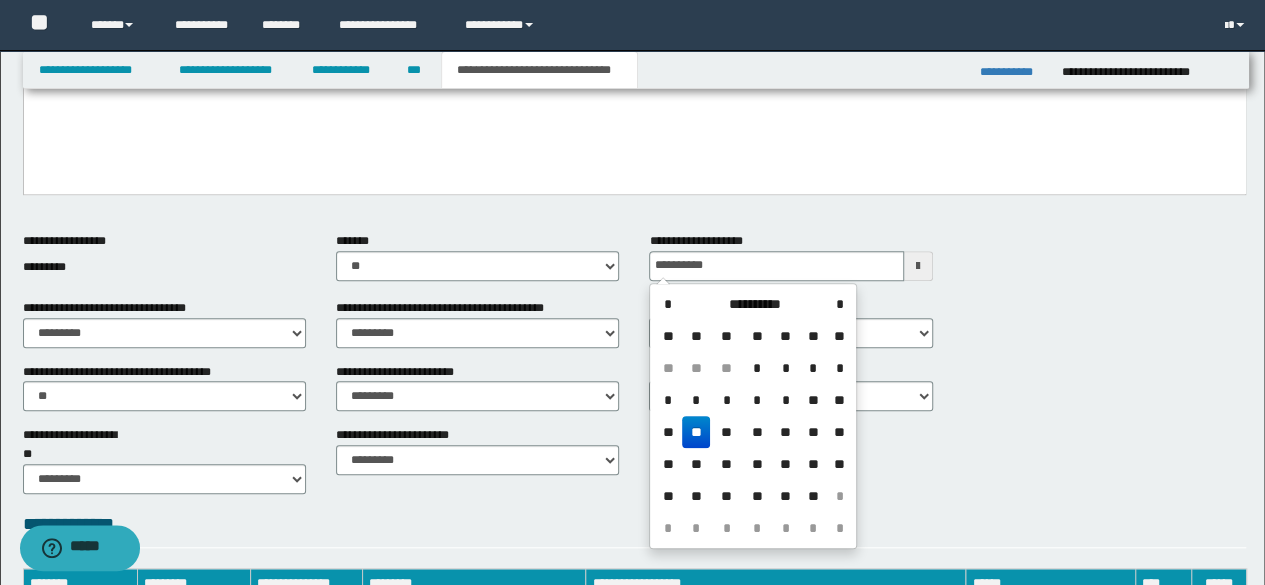 type on "**********" 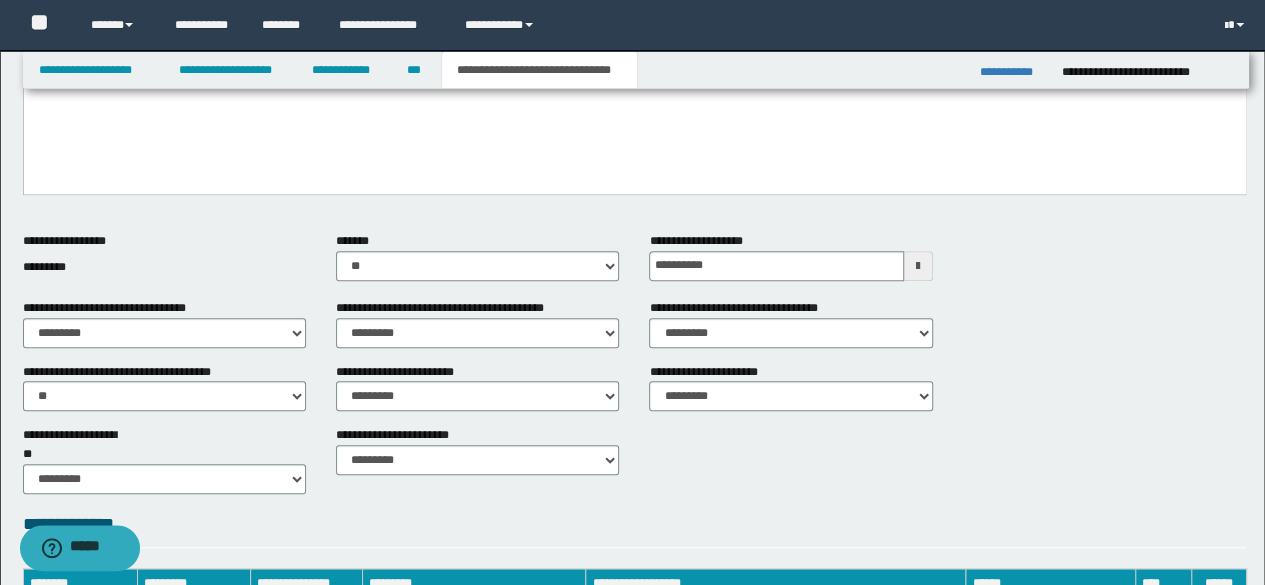 click on "**********" at bounding box center (635, 265) 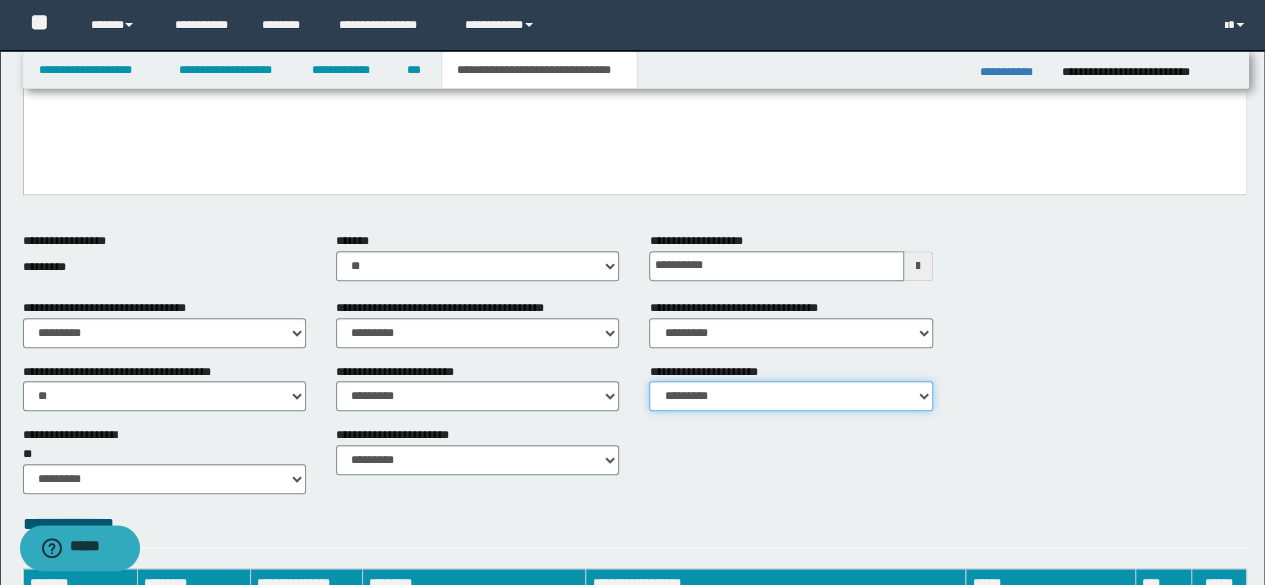 click on "*********
**
**" at bounding box center (790, 396) 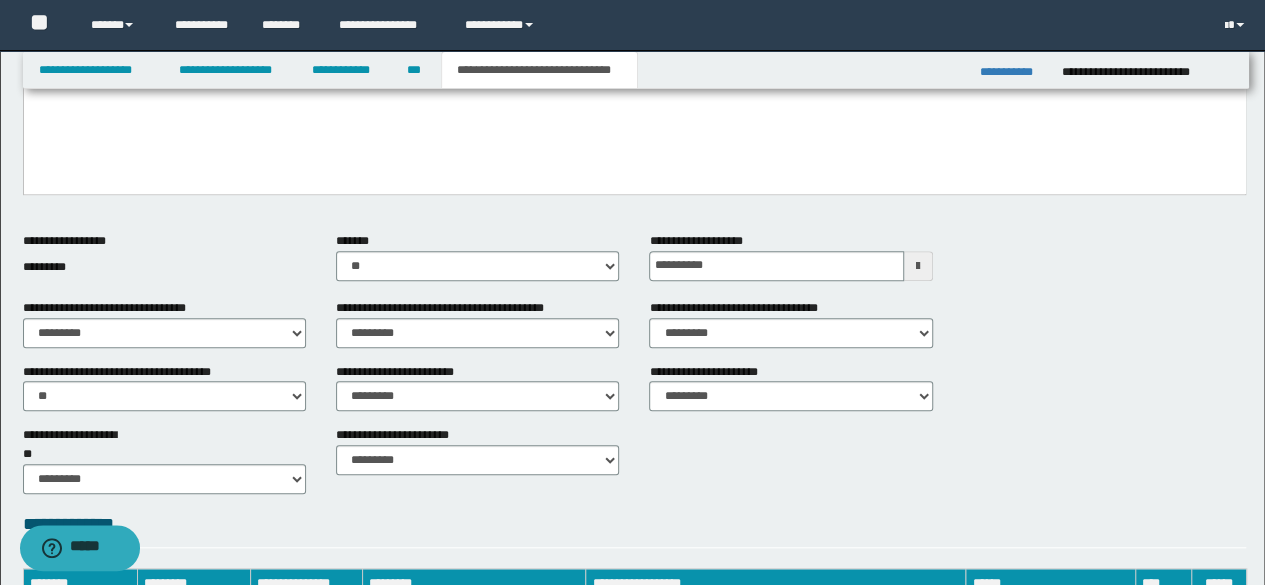 click on "**********" at bounding box center (635, 271) 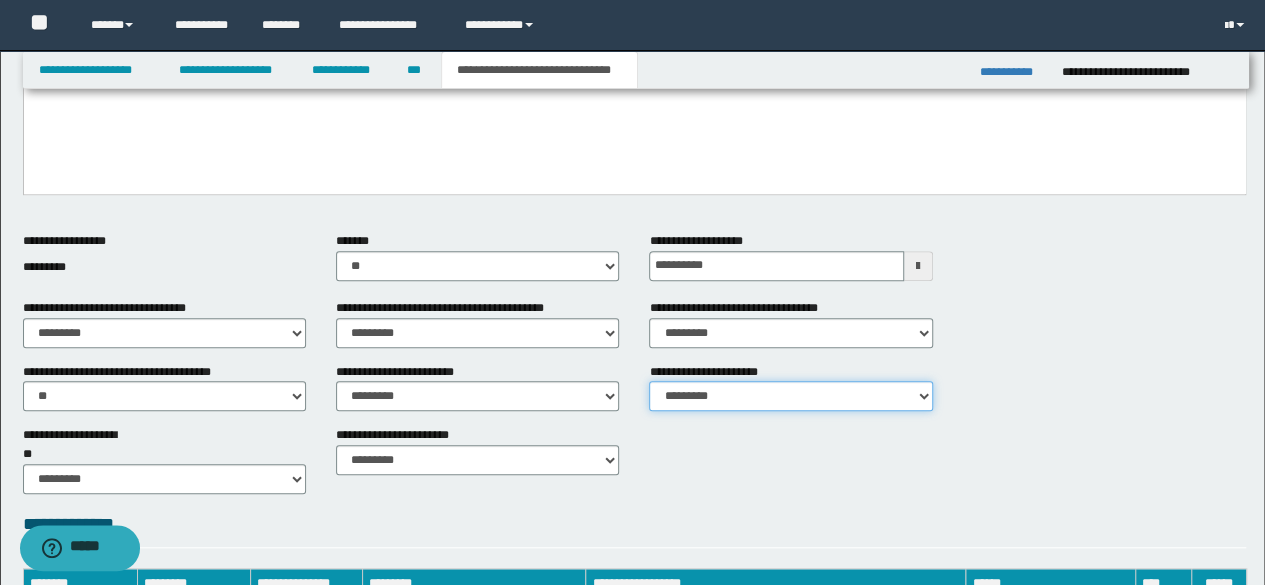 click on "*********
**
**" at bounding box center [790, 396] 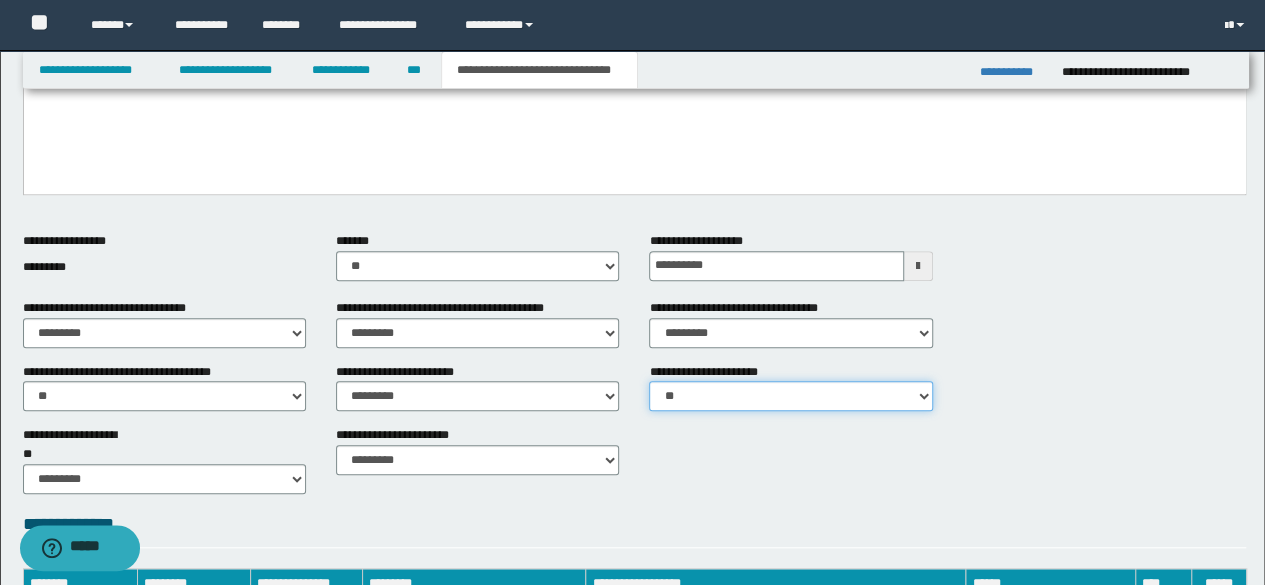 click on "*********
**
**" at bounding box center (790, 396) 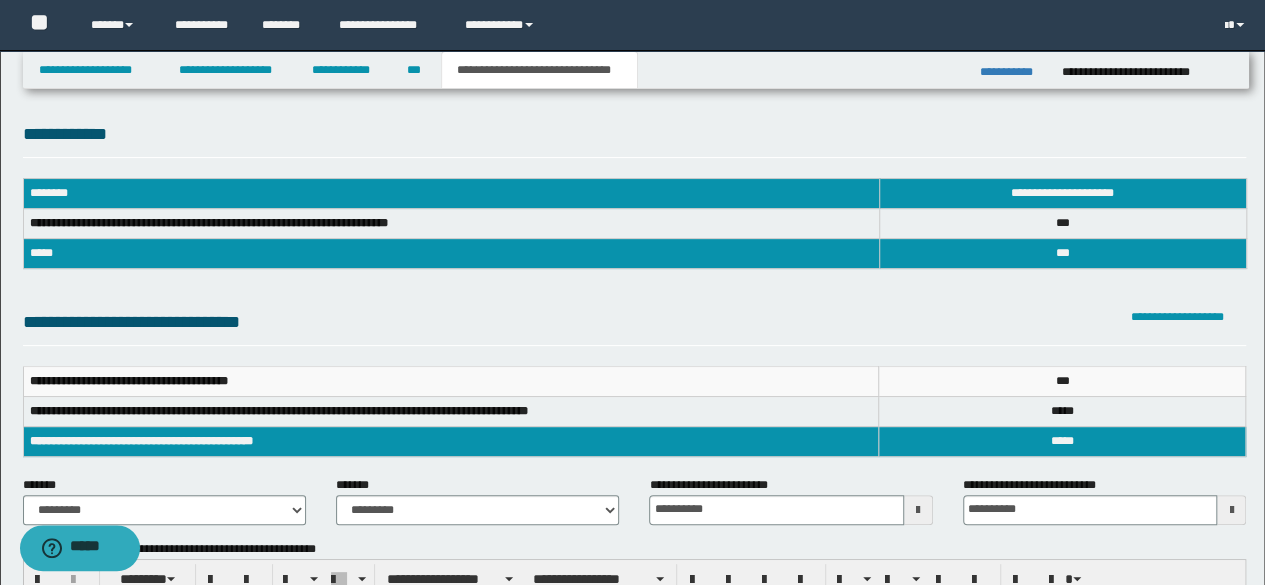 scroll, scrollTop: 0, scrollLeft: 0, axis: both 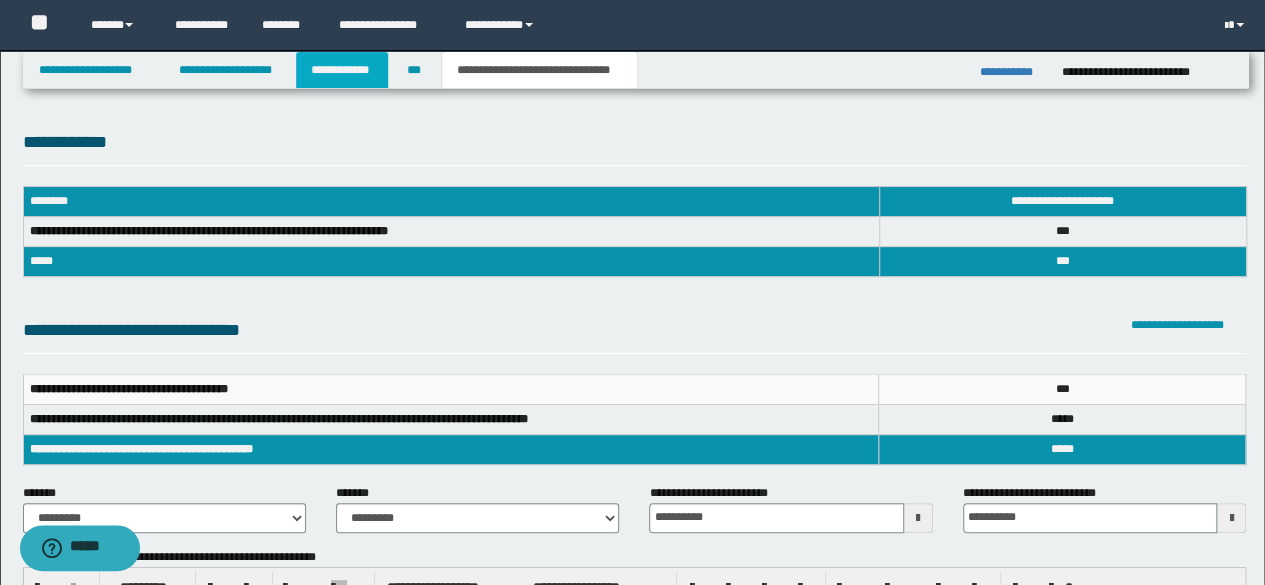 click on "**********" at bounding box center (342, 70) 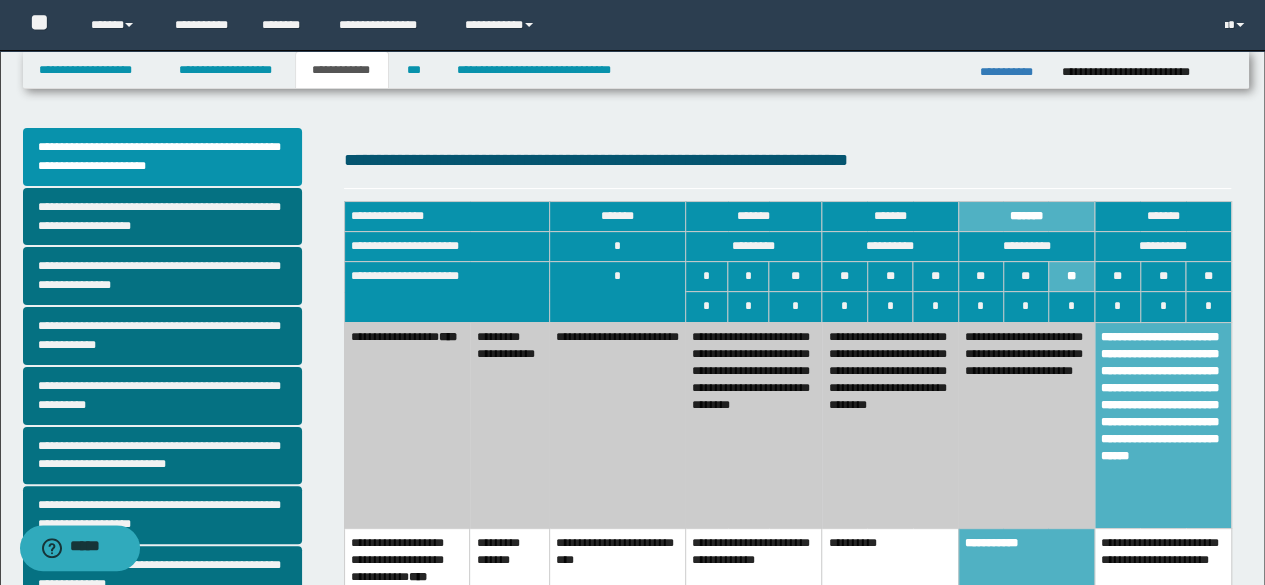 drag, startPoint x: 1121, startPoint y: 368, endPoint x: 1102, endPoint y: 369, distance: 19.026299 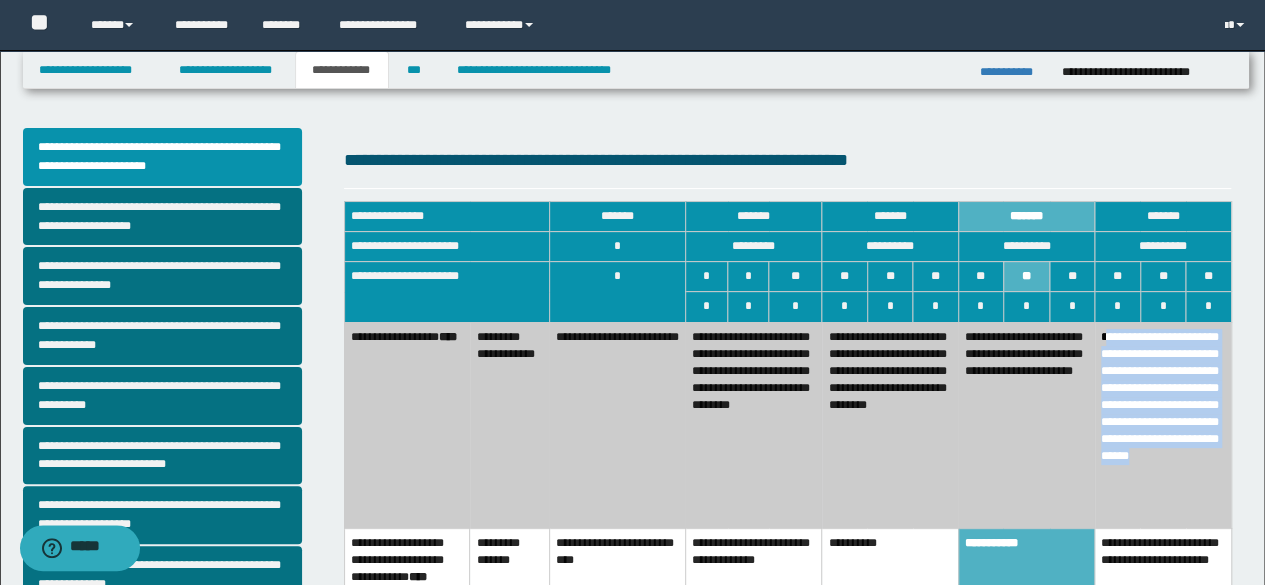 drag, startPoint x: 1106, startPoint y: 331, endPoint x: 1218, endPoint y: 493, distance: 196.94669 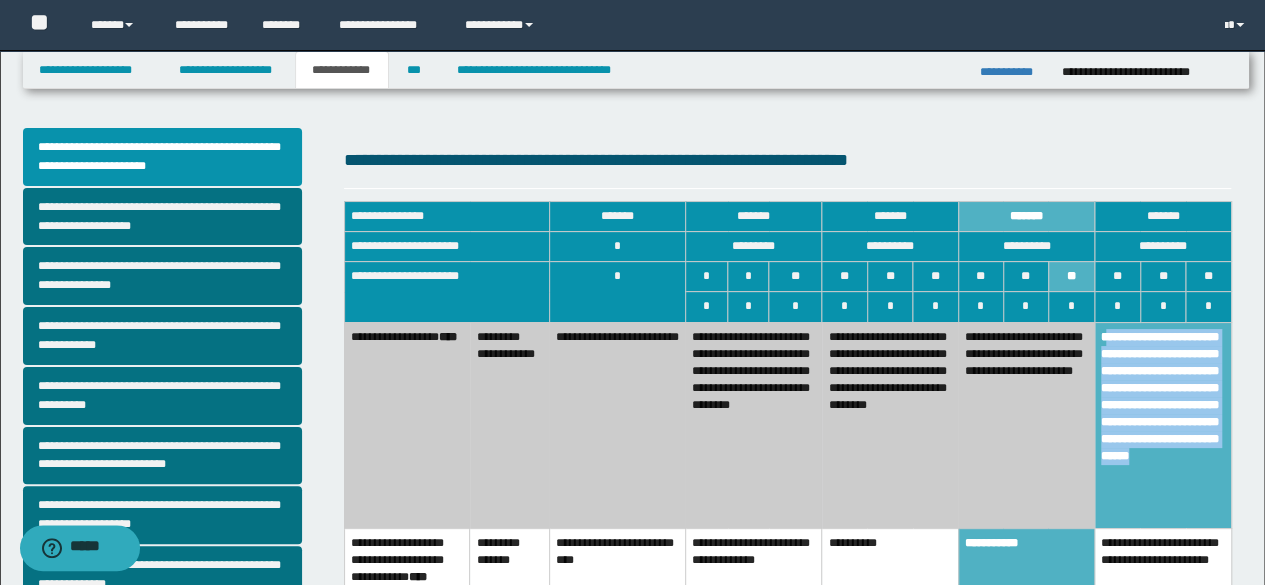 copy on "**********" 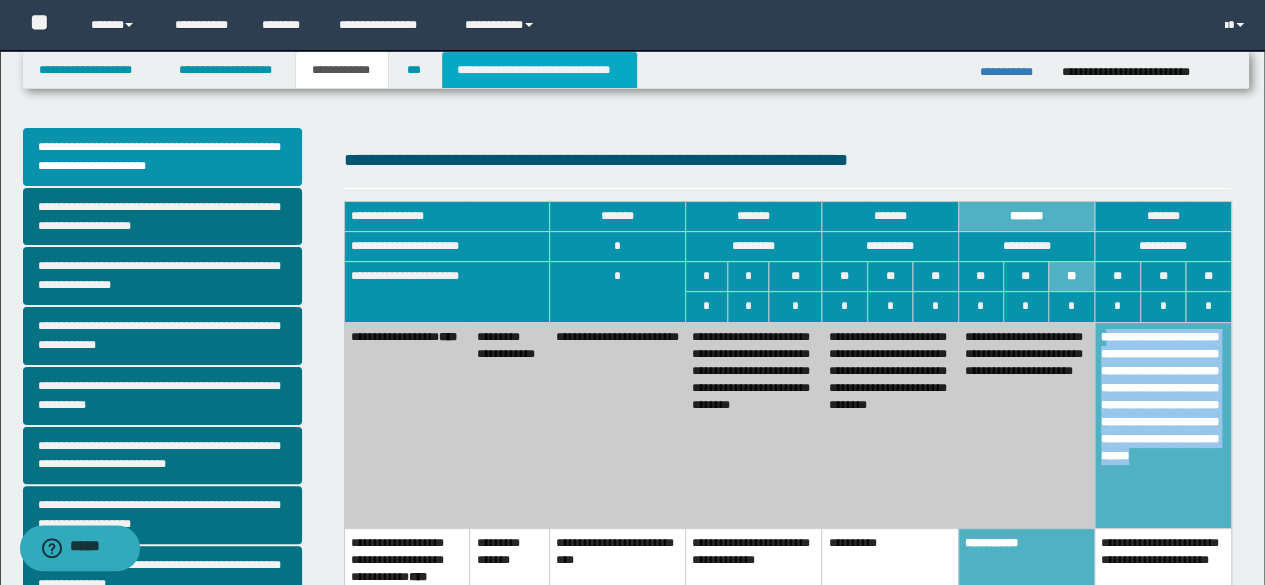 click on "**********" at bounding box center [539, 70] 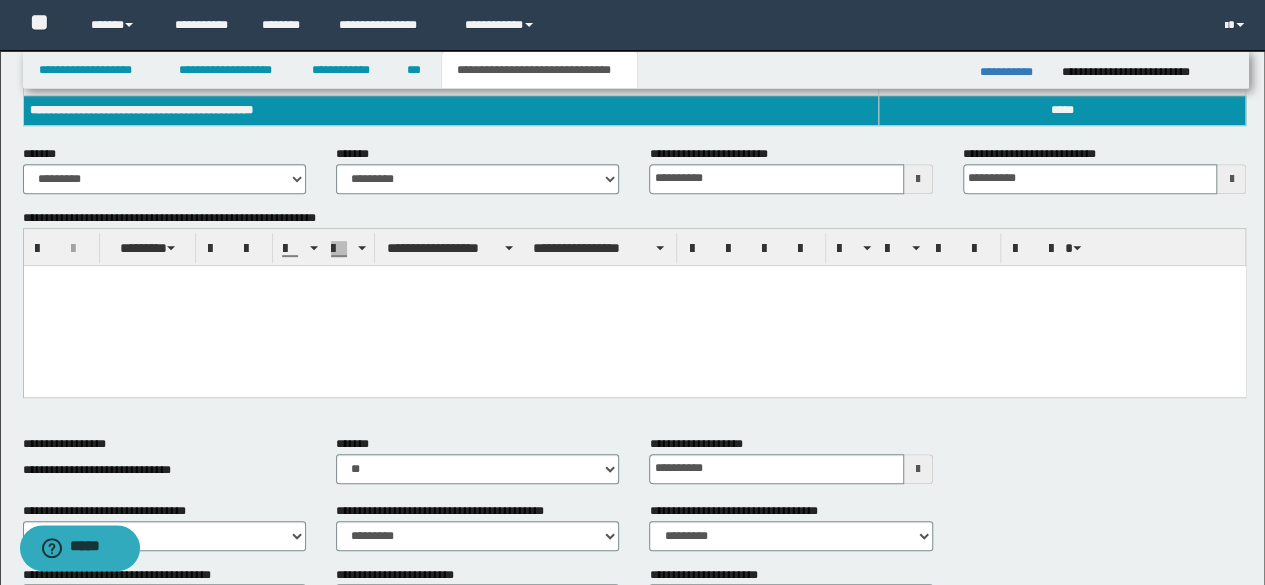 scroll, scrollTop: 343, scrollLeft: 0, axis: vertical 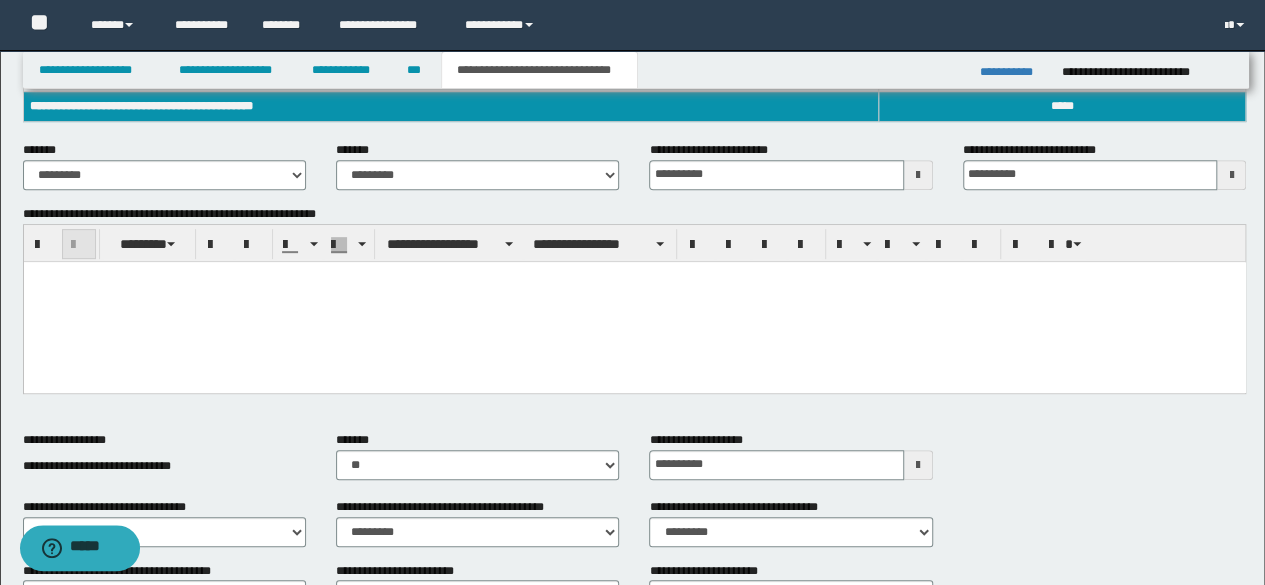 click at bounding box center [79, 244] 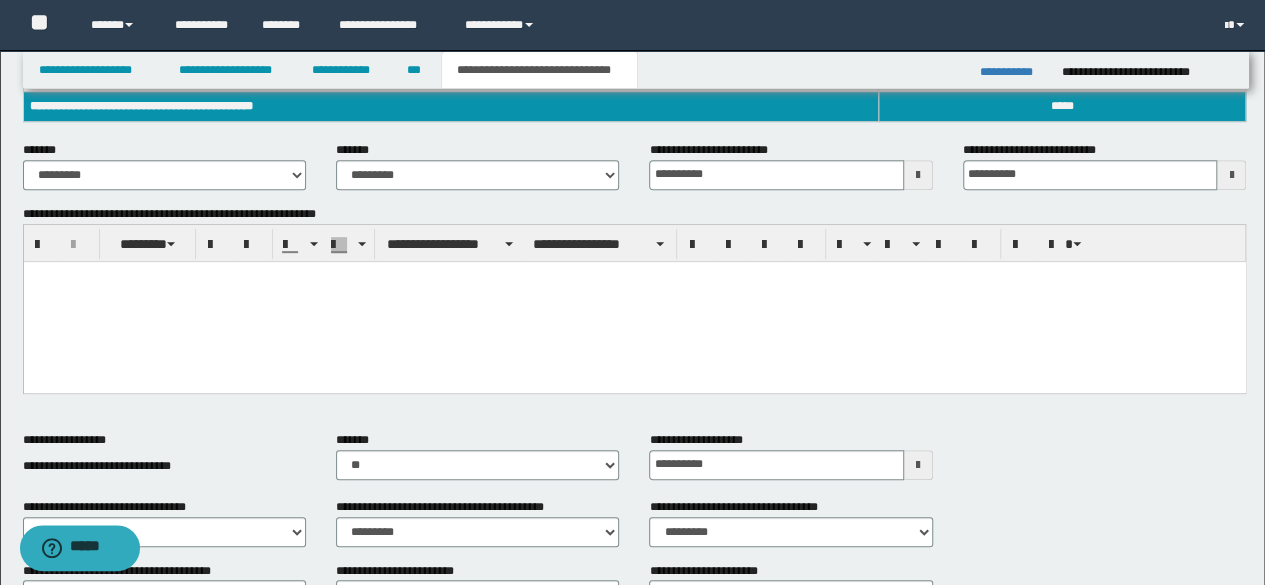 click at bounding box center [634, 301] 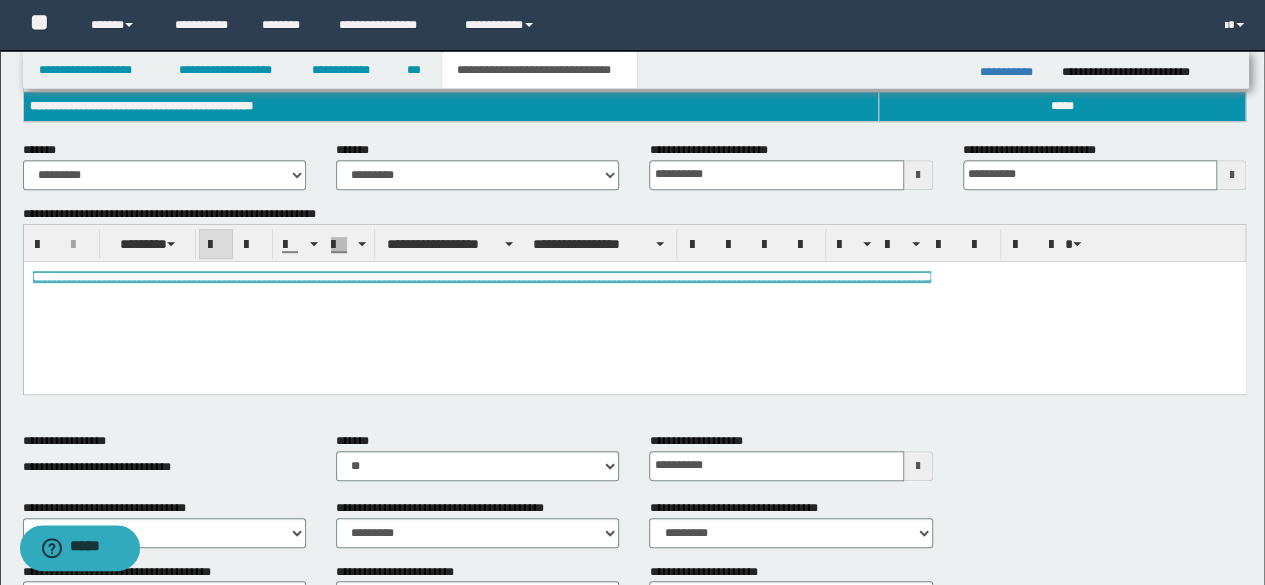 click on "**********" at bounding box center [634, 301] 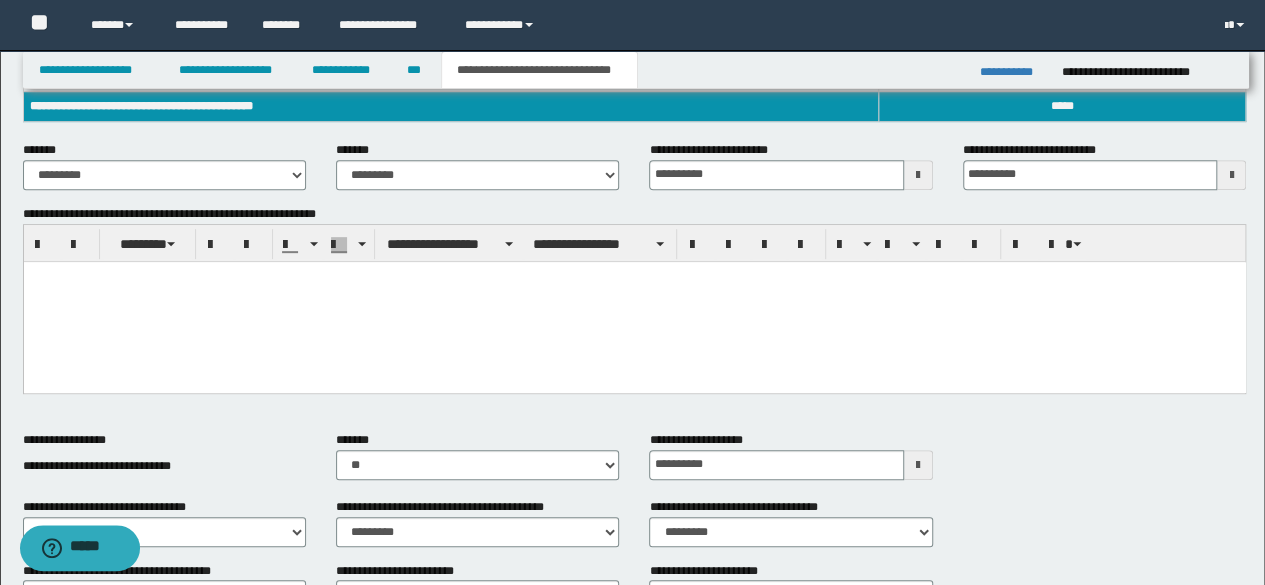 click at bounding box center (634, 276) 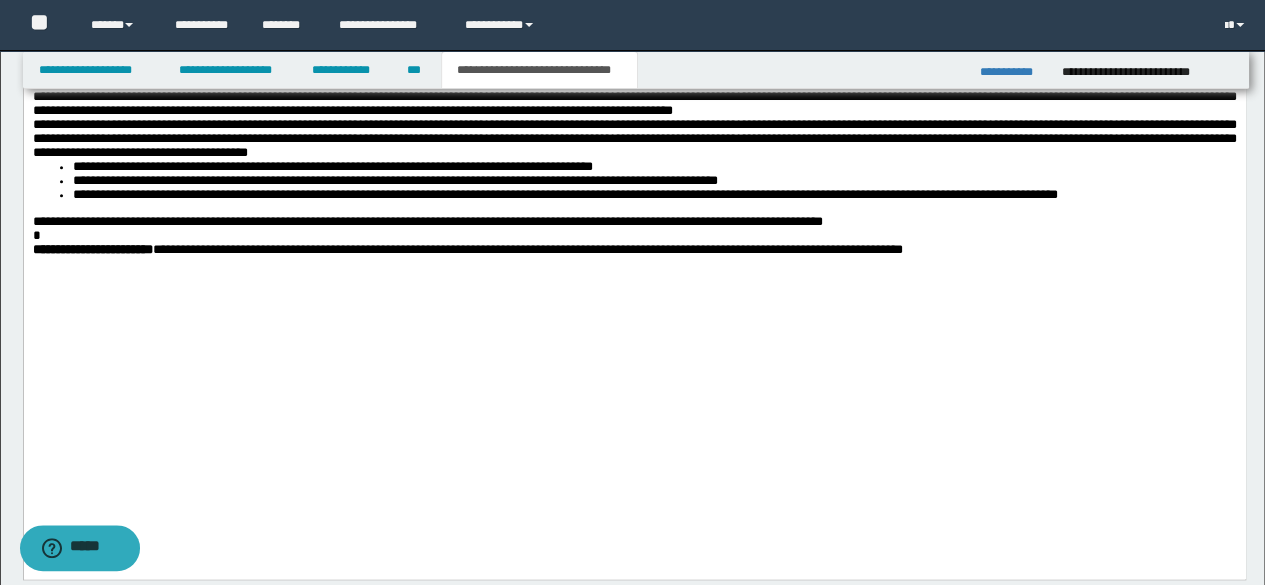 scroll, scrollTop: 958, scrollLeft: 0, axis: vertical 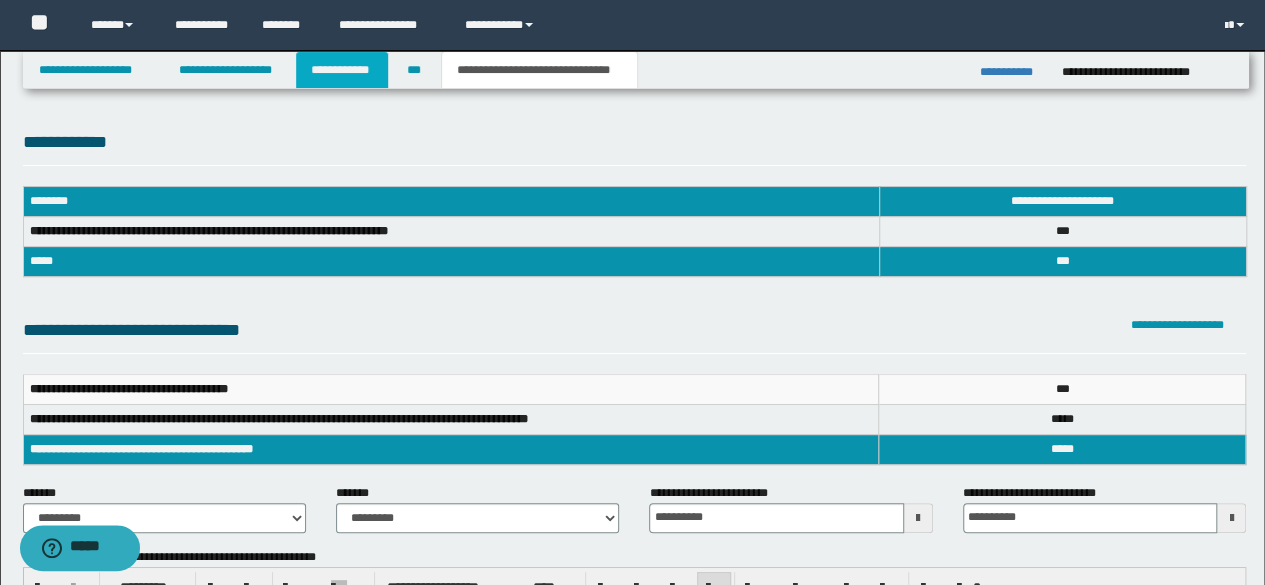 click on "**********" at bounding box center [342, 70] 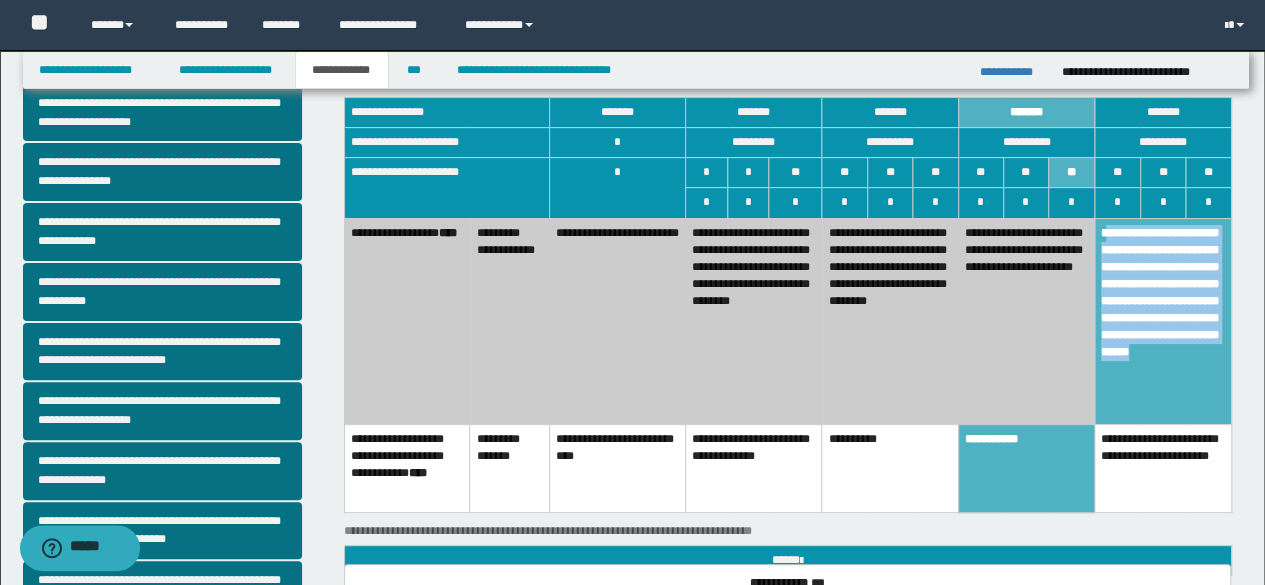 scroll, scrollTop: 100, scrollLeft: 0, axis: vertical 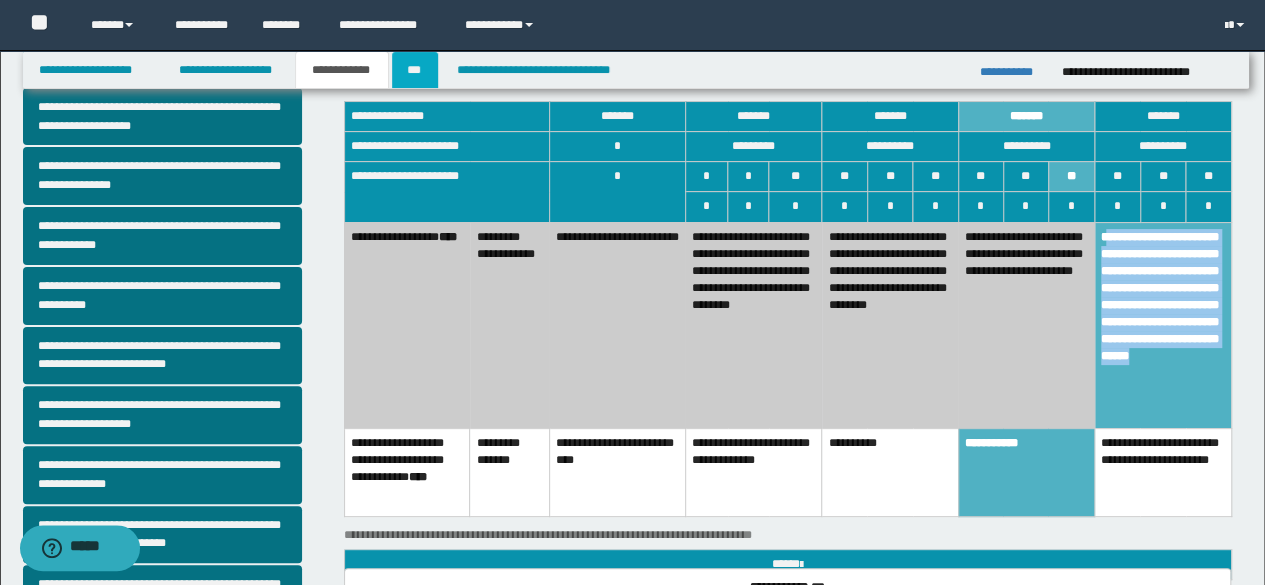 click on "***" at bounding box center [415, 70] 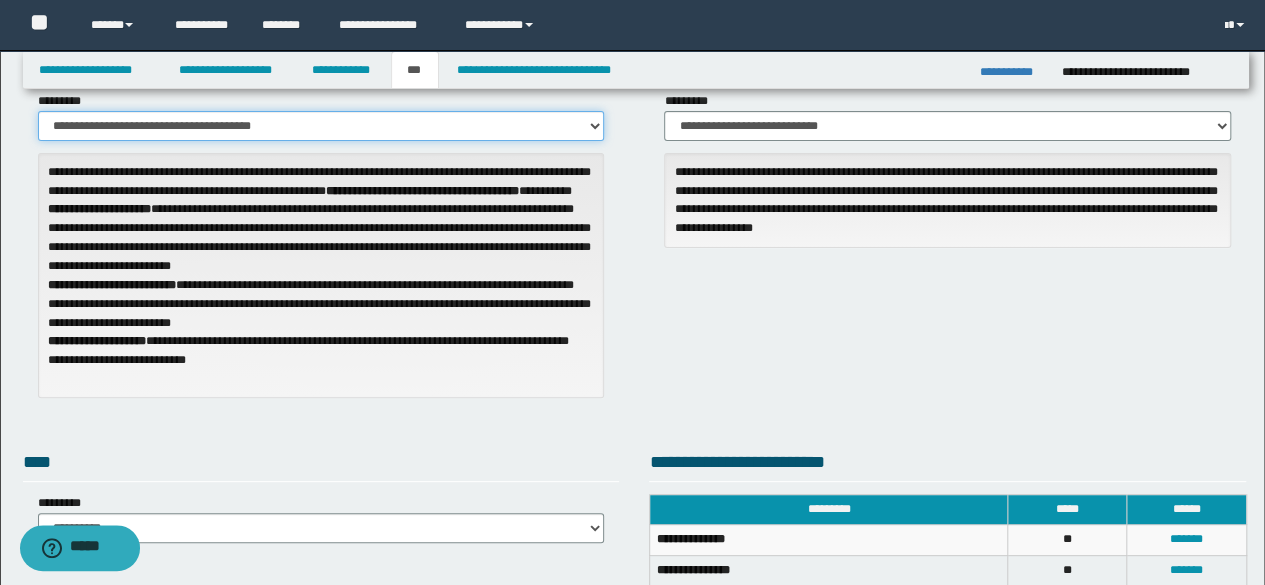 click on "**********" at bounding box center (321, 126) 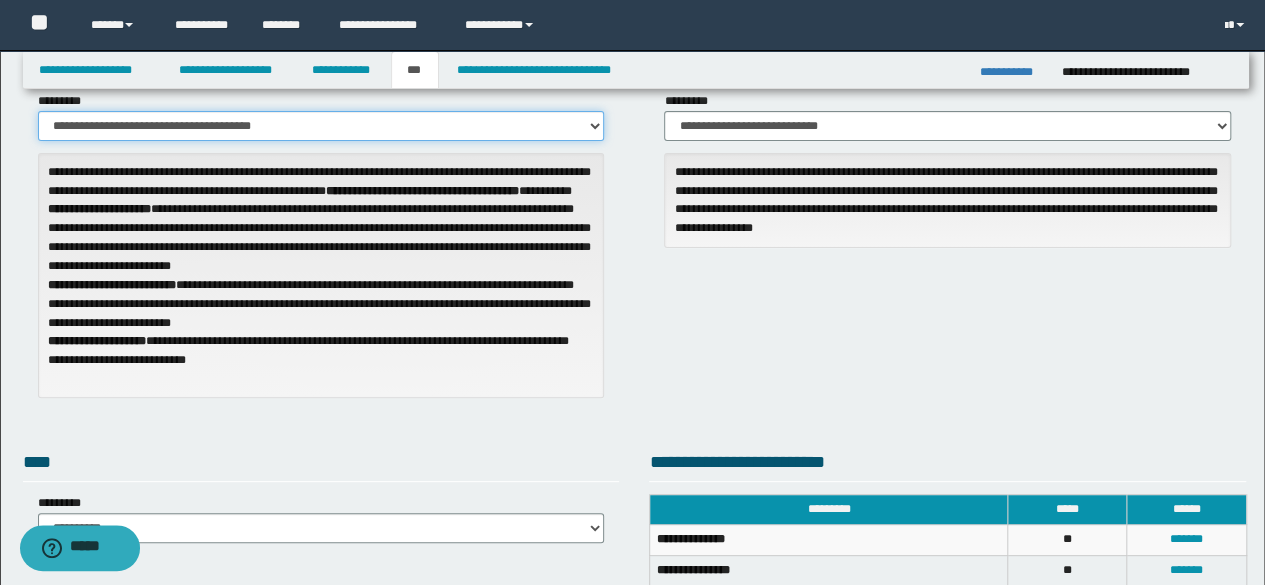 select on "**" 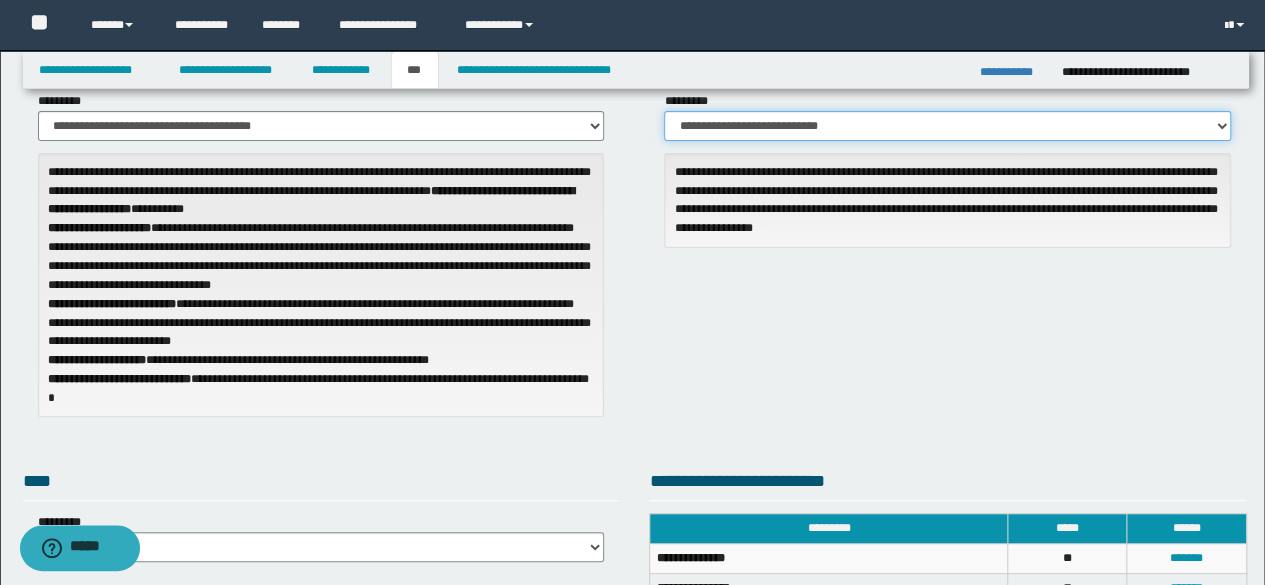 click on "**********" at bounding box center (947, 126) 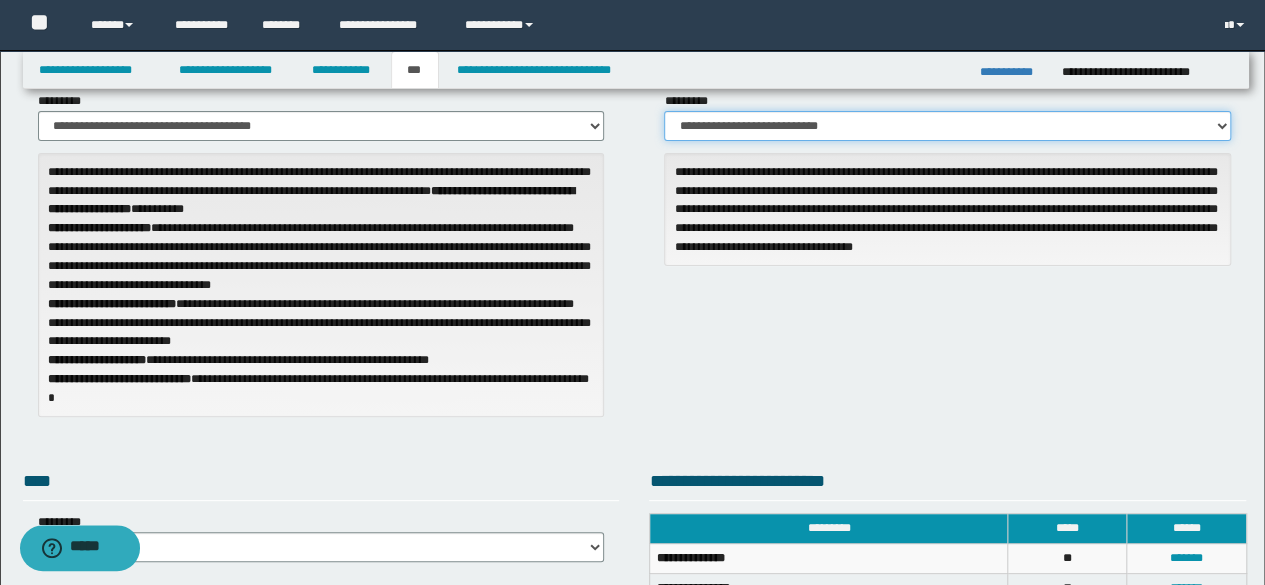 click on "**********" at bounding box center [947, 126] 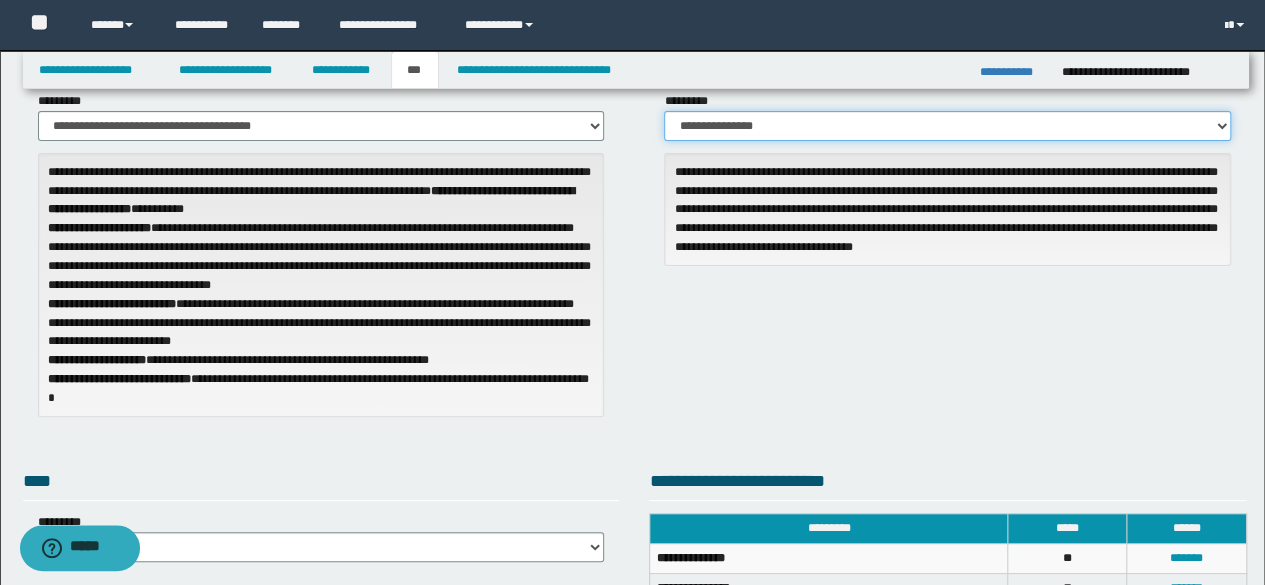 click on "**********" at bounding box center (947, 126) 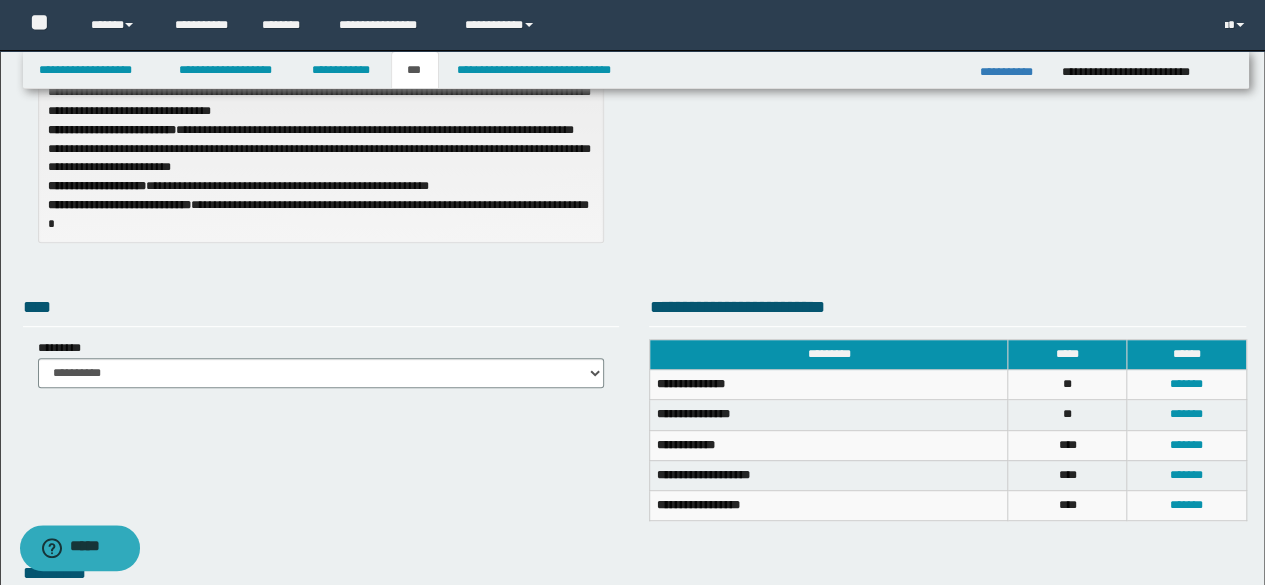 scroll, scrollTop: 276, scrollLeft: 0, axis: vertical 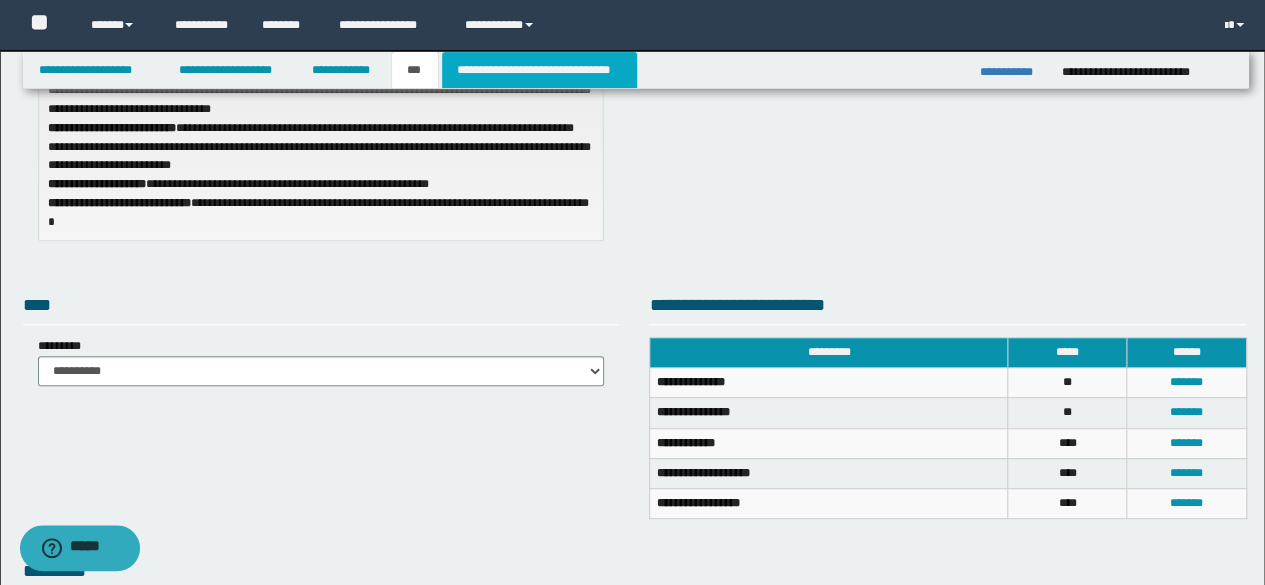 click on "**********" at bounding box center (539, 70) 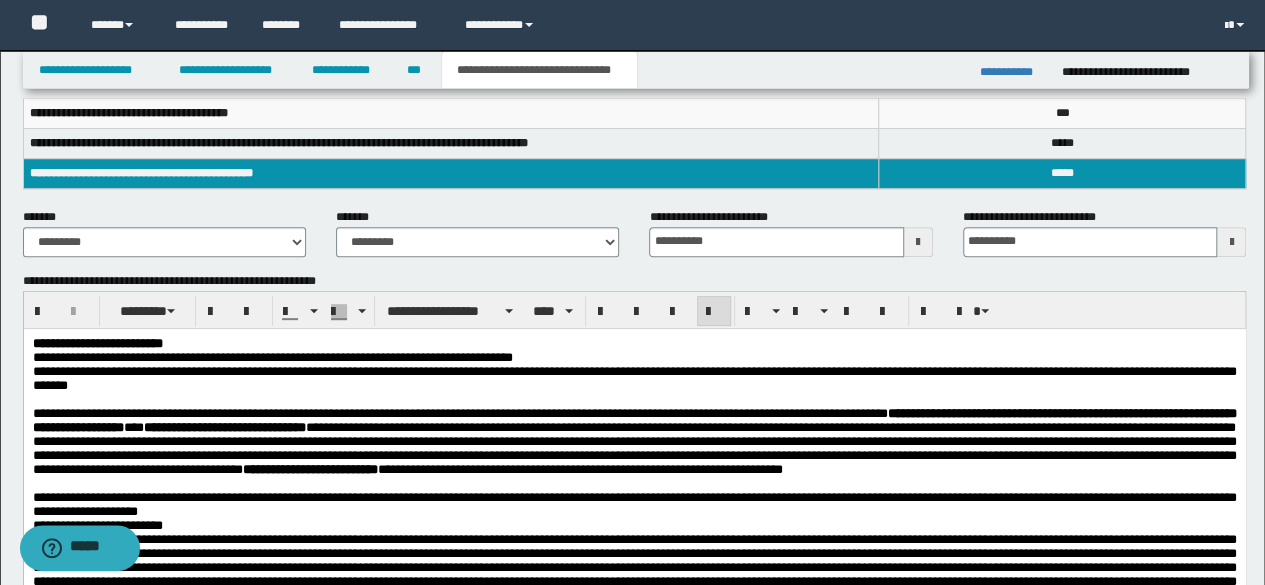 scroll, scrollTop: 0, scrollLeft: 0, axis: both 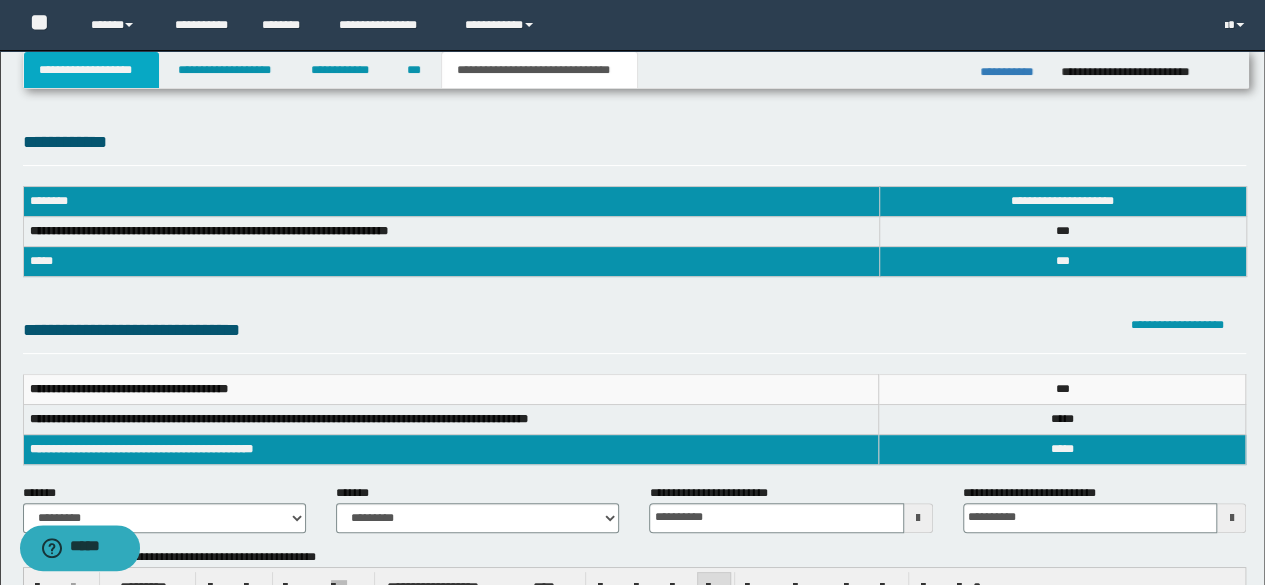 click on "**********" at bounding box center (92, 70) 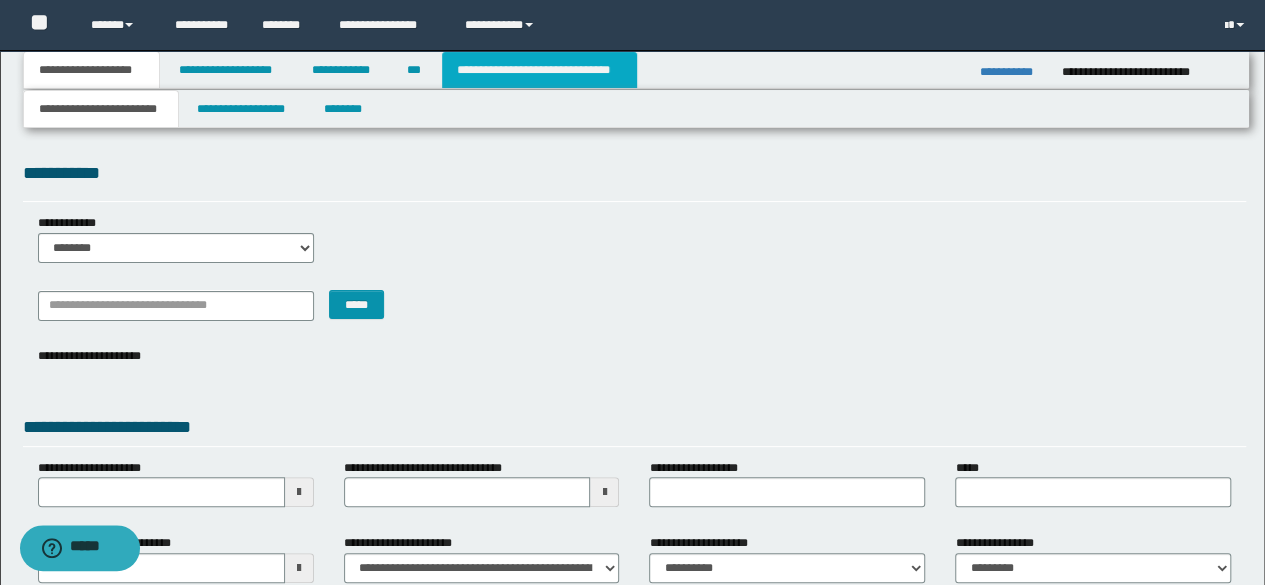 click on "**********" at bounding box center [539, 70] 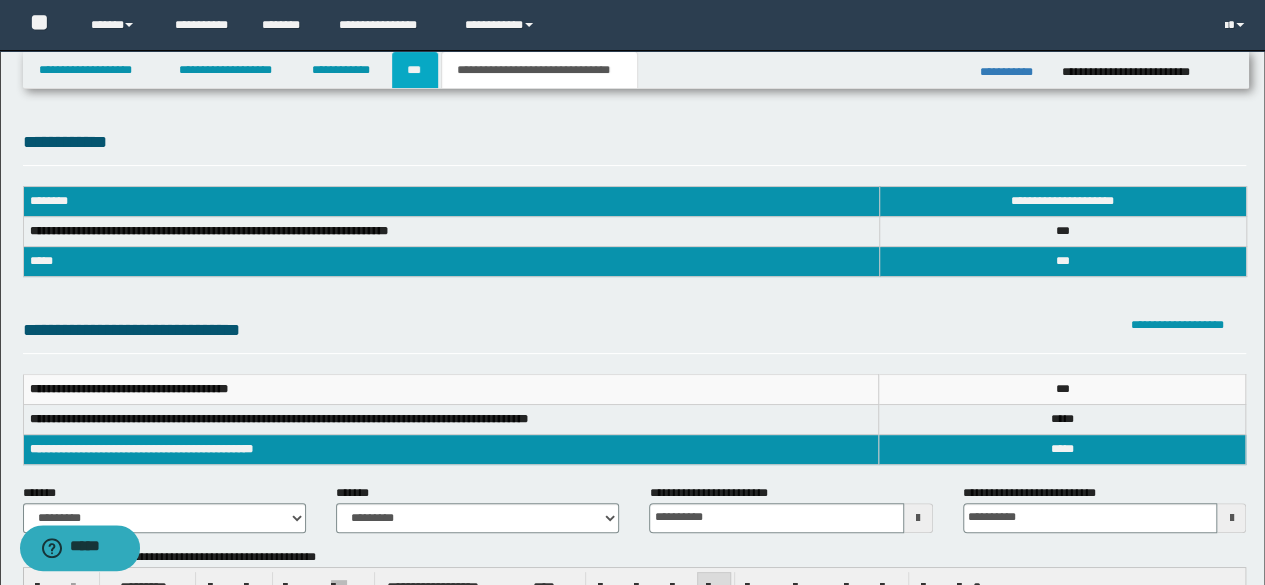 click on "***" at bounding box center [415, 70] 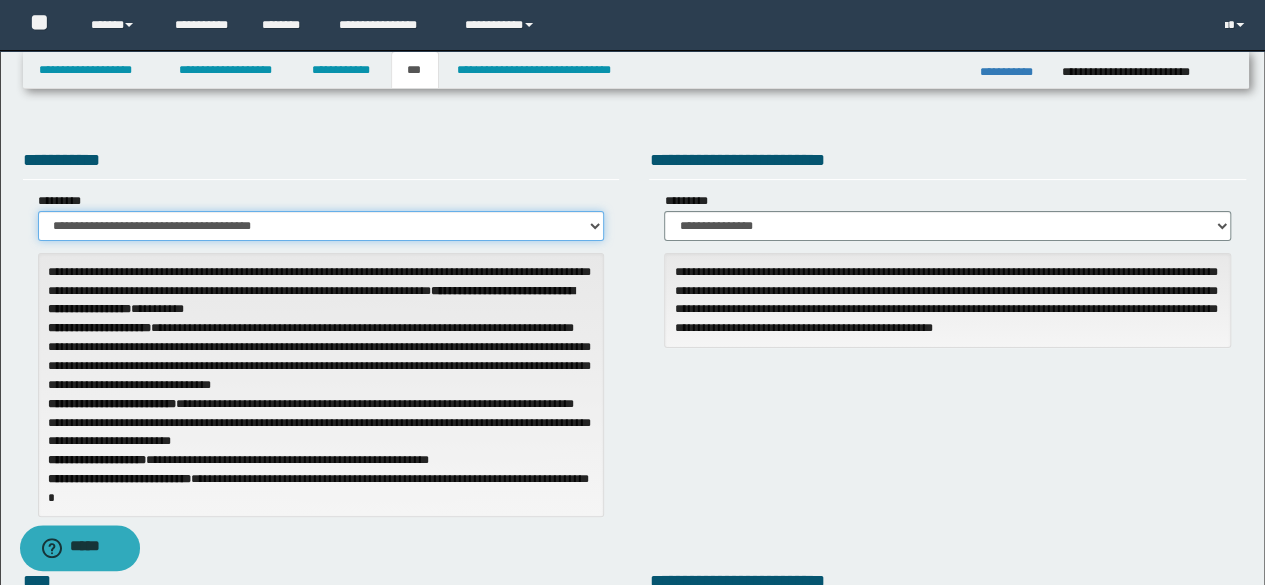 click on "**********" at bounding box center (321, 226) 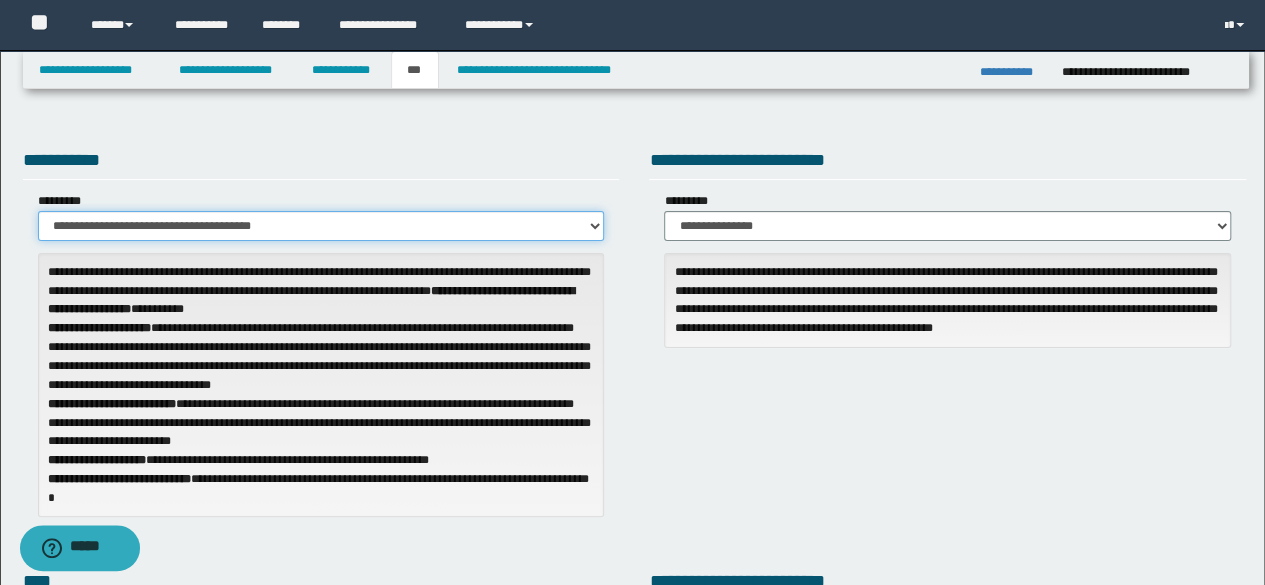 select on "**" 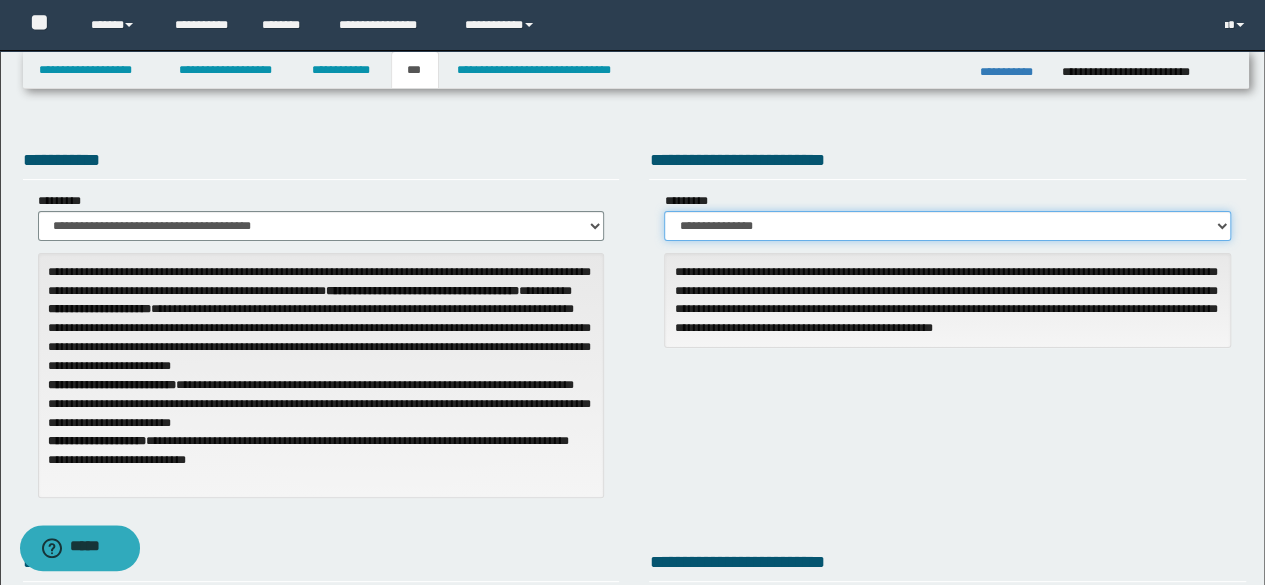 click on "**********" at bounding box center (947, 226) 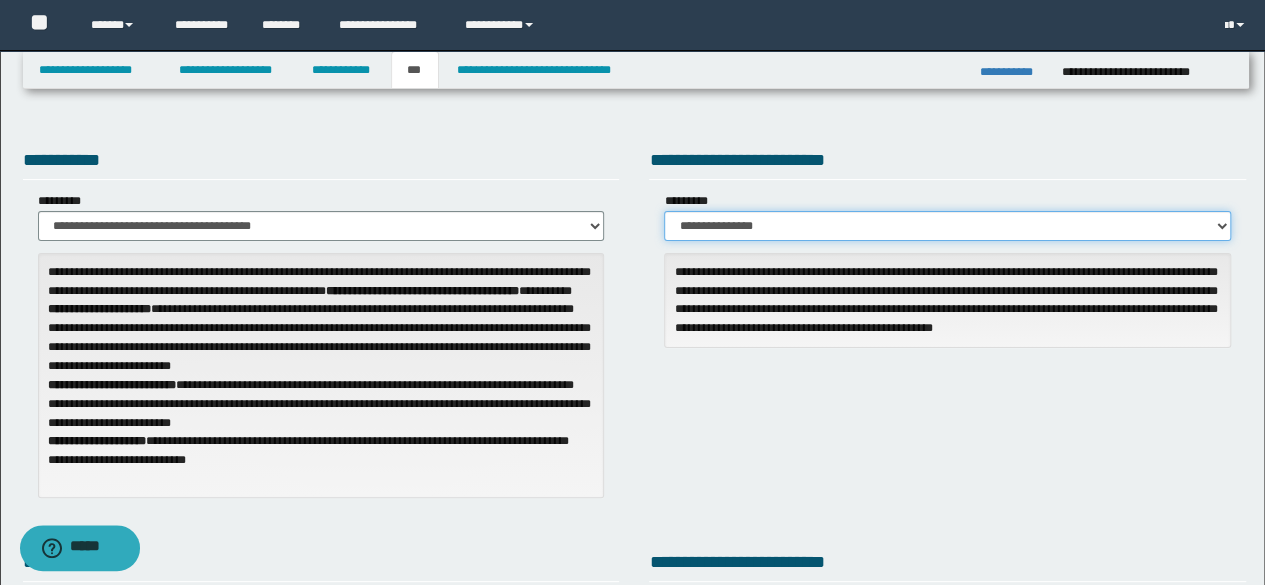 select on "*" 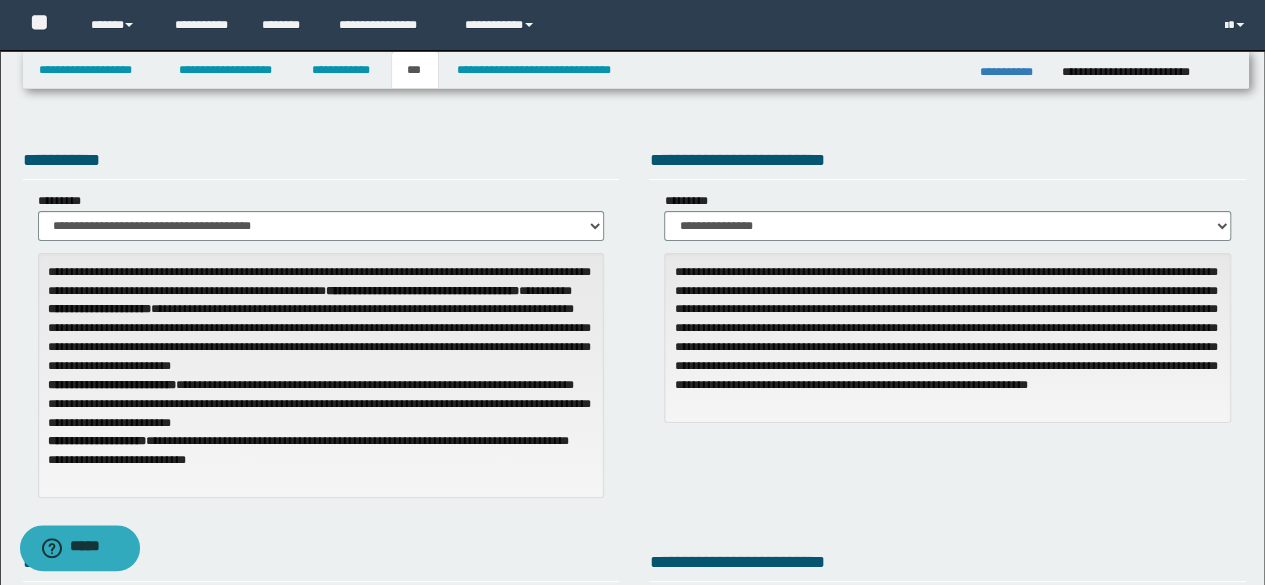 click on "**********" at bounding box center [635, 329] 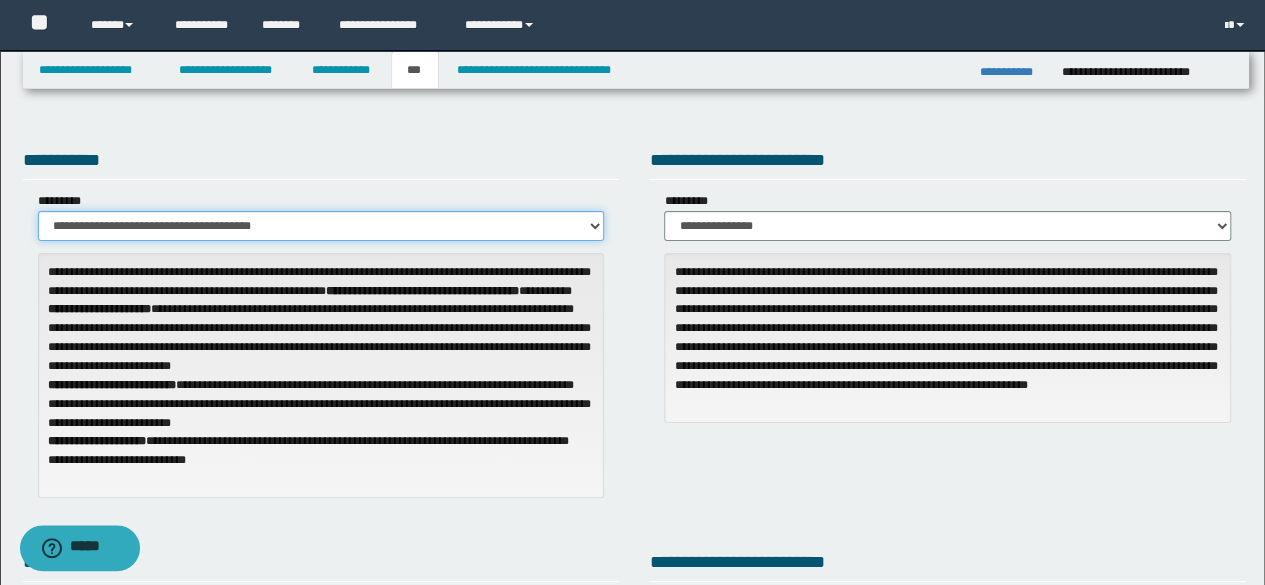 click on "**********" at bounding box center (321, 226) 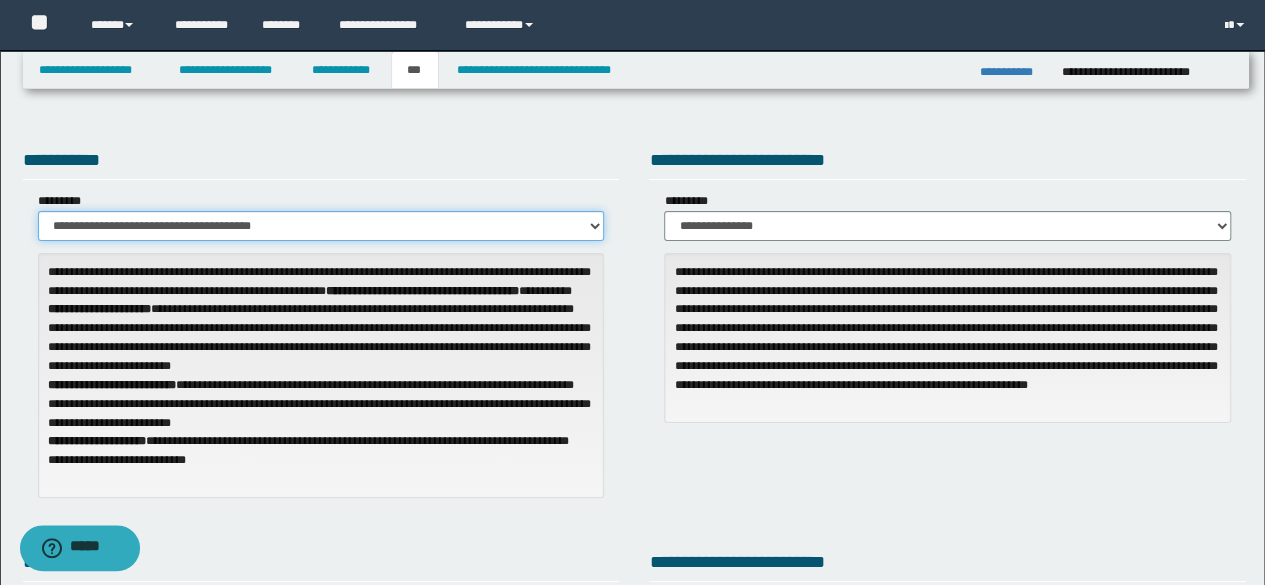 click on "**********" at bounding box center (321, 226) 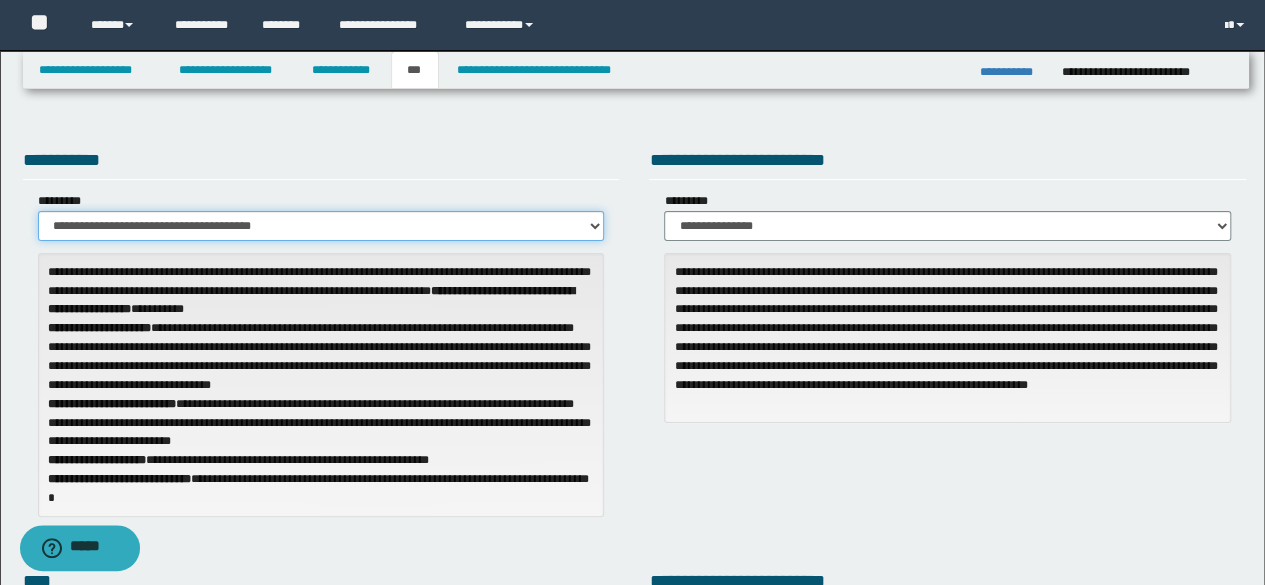 click on "**********" at bounding box center (321, 226) 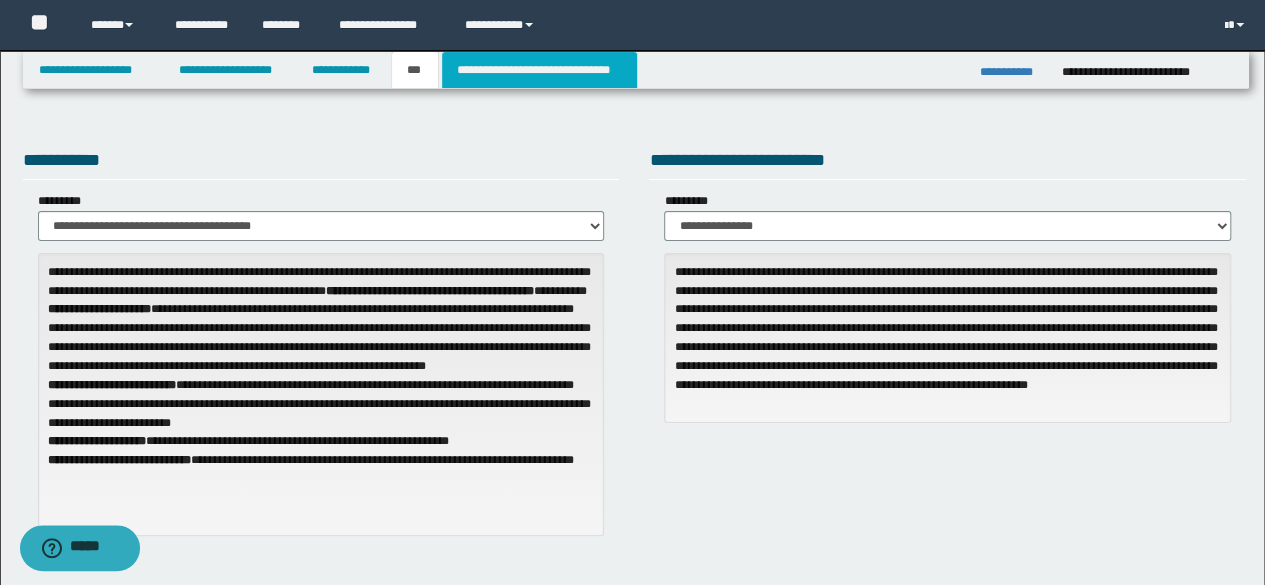 click on "**********" at bounding box center (539, 70) 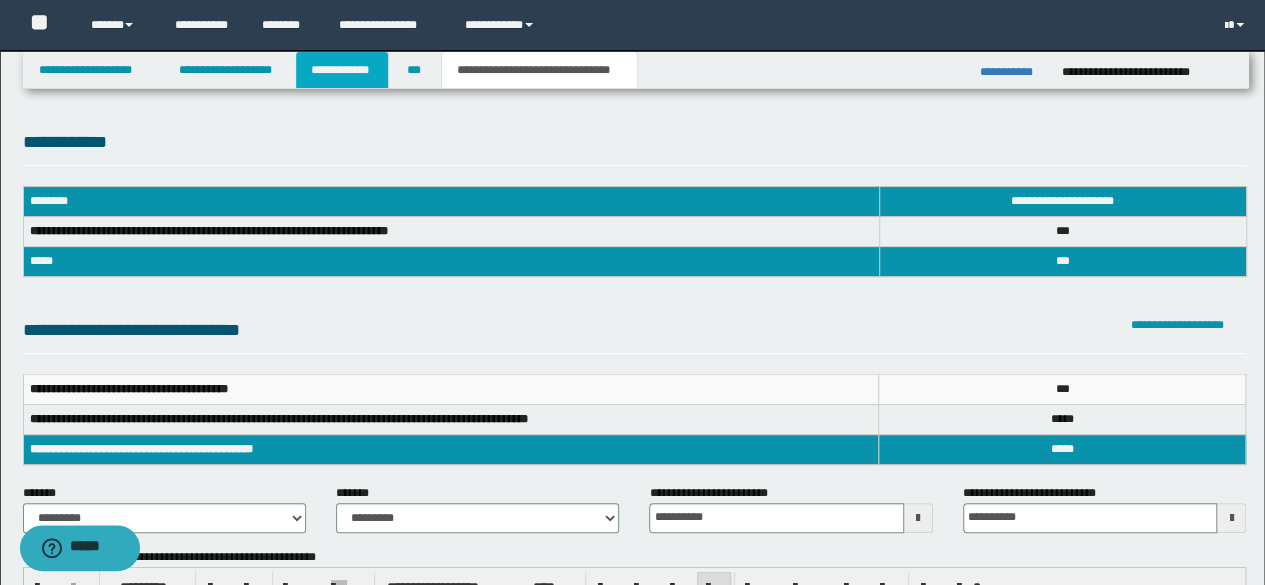 click on "**********" at bounding box center (342, 70) 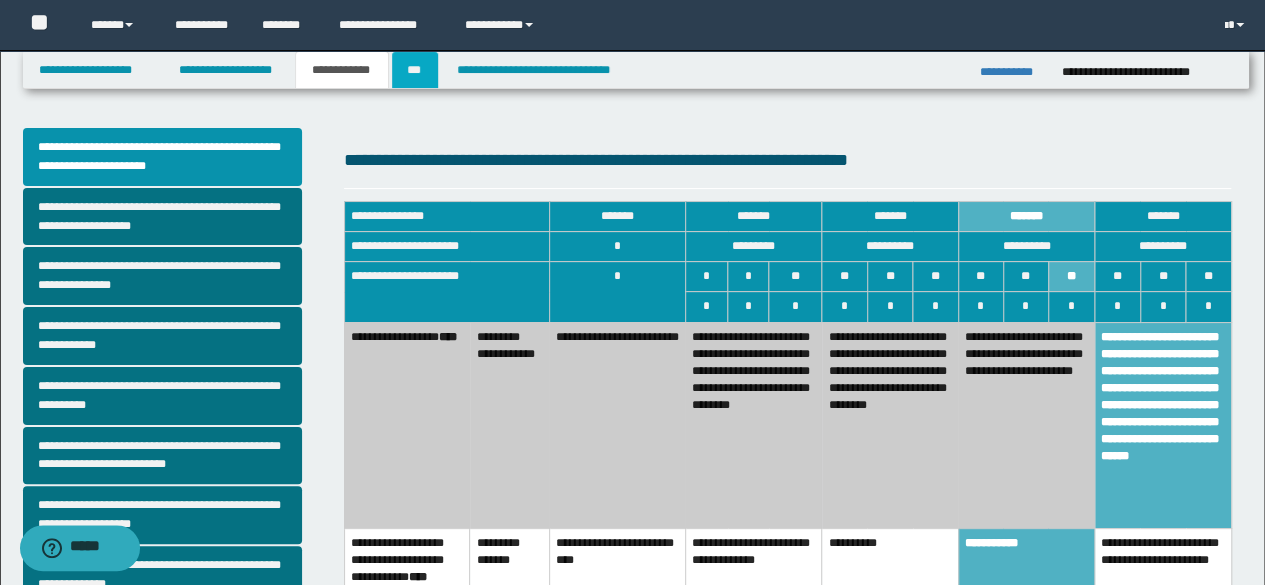 click on "***" at bounding box center (415, 70) 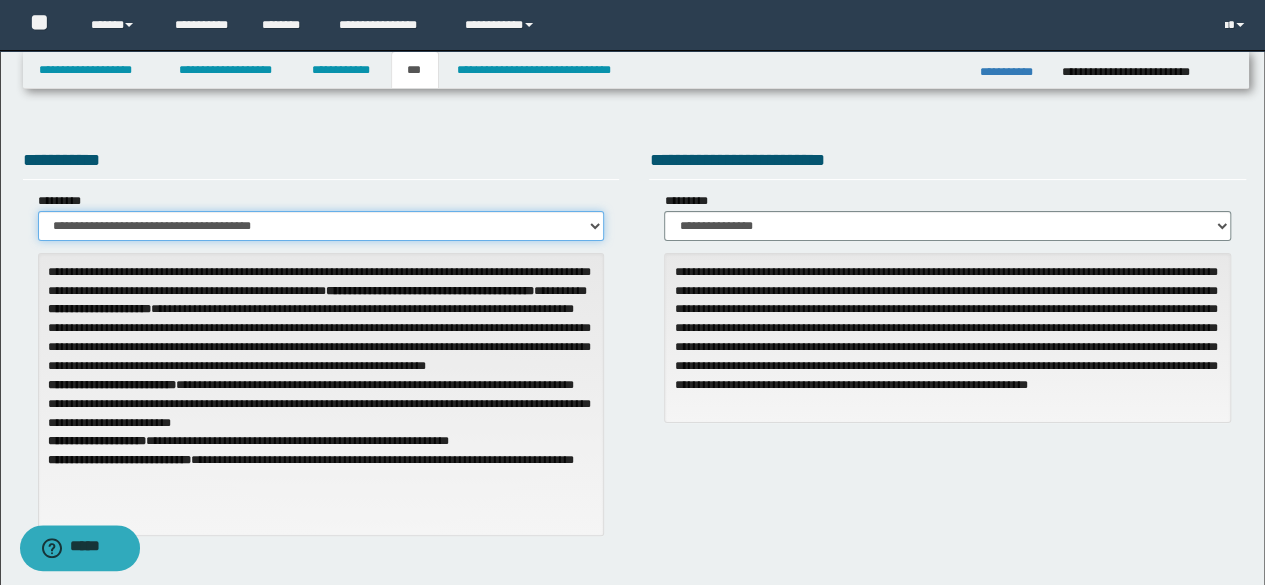 click on "**********" at bounding box center (321, 226) 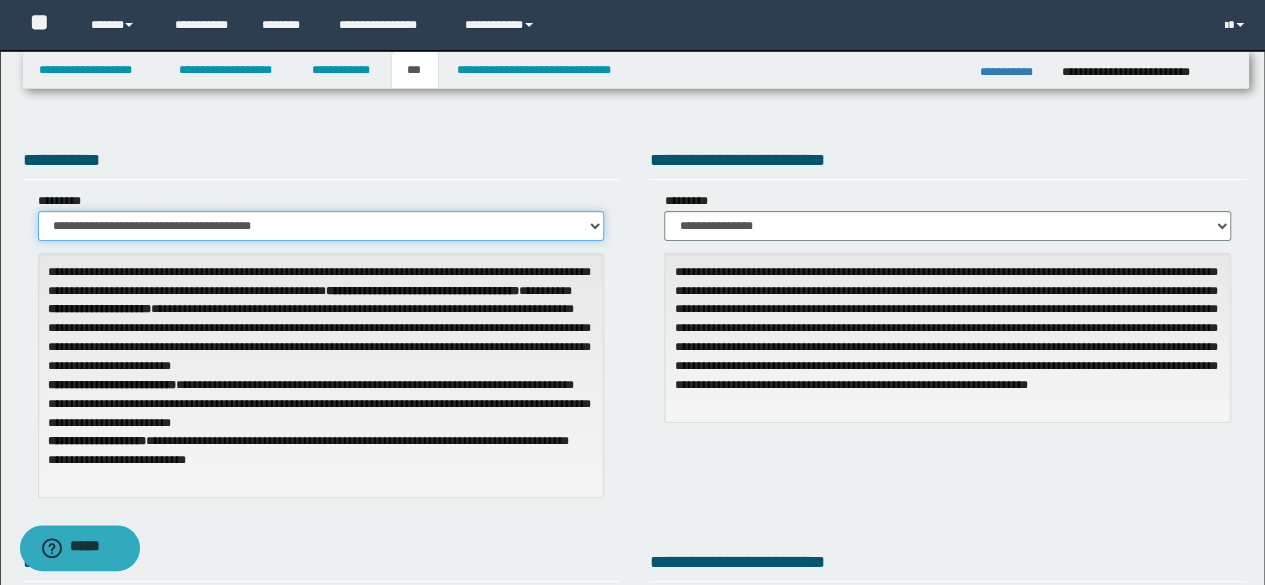 click on "**********" at bounding box center [321, 226] 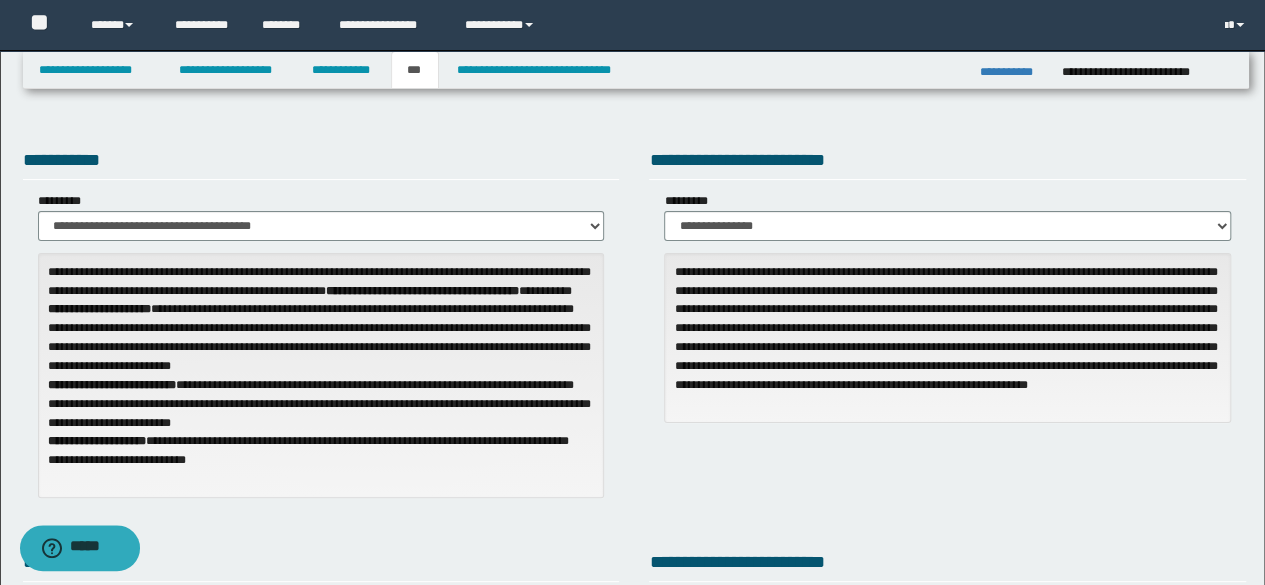 click on "**********" at bounding box center [635, 329] 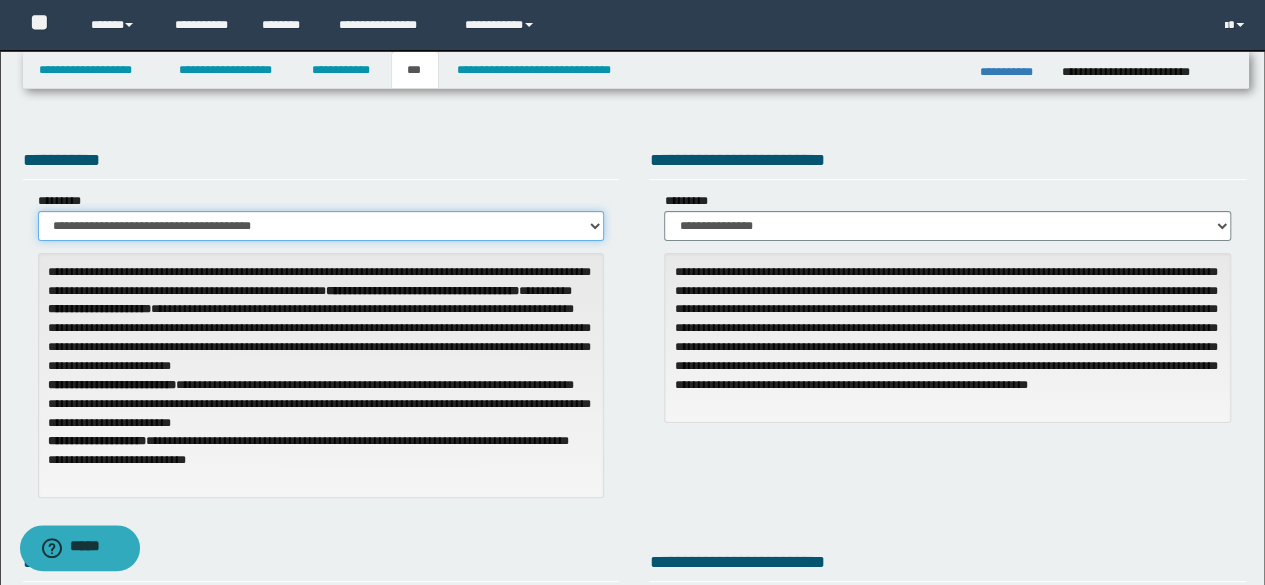 click on "**********" at bounding box center [321, 226] 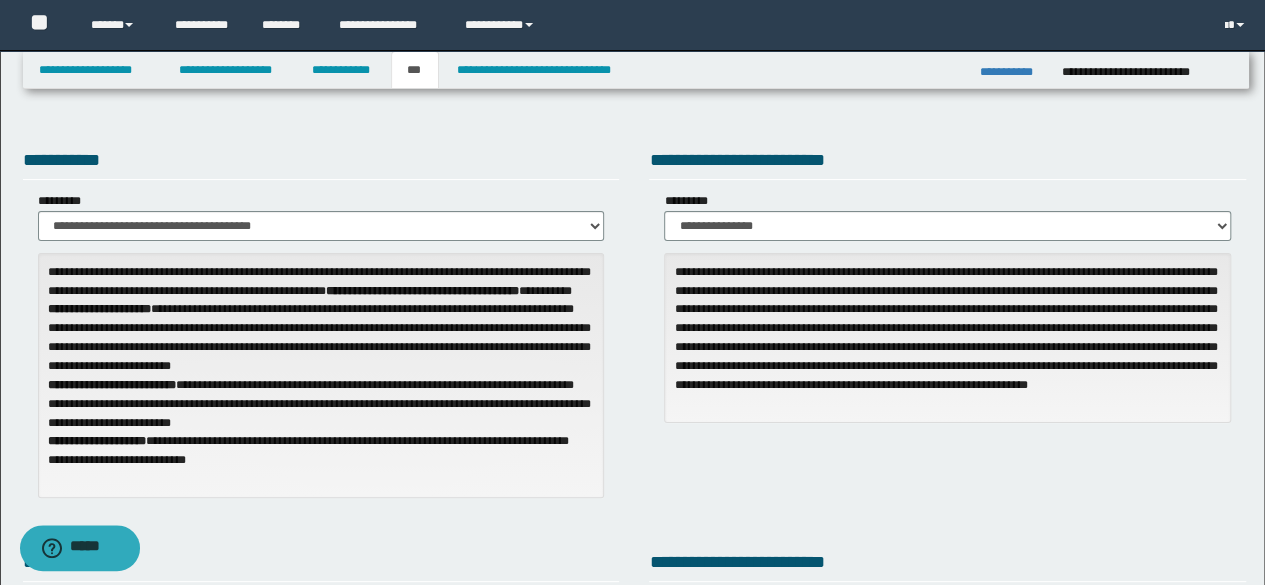 click on "**********" at bounding box center [947, 291] 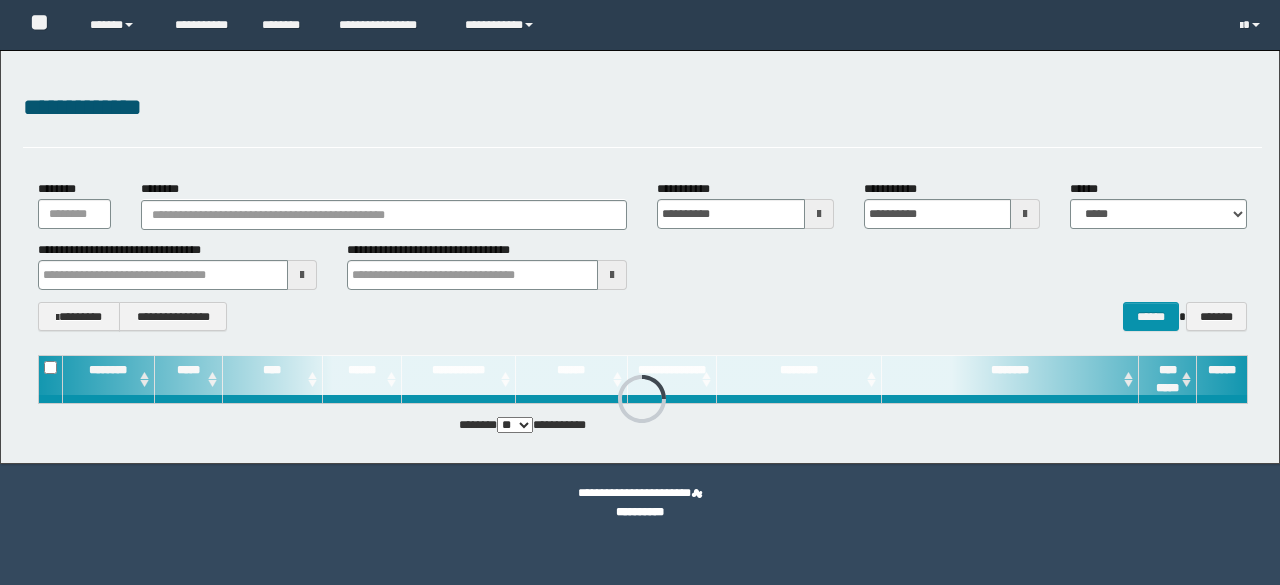scroll, scrollTop: 0, scrollLeft: 0, axis: both 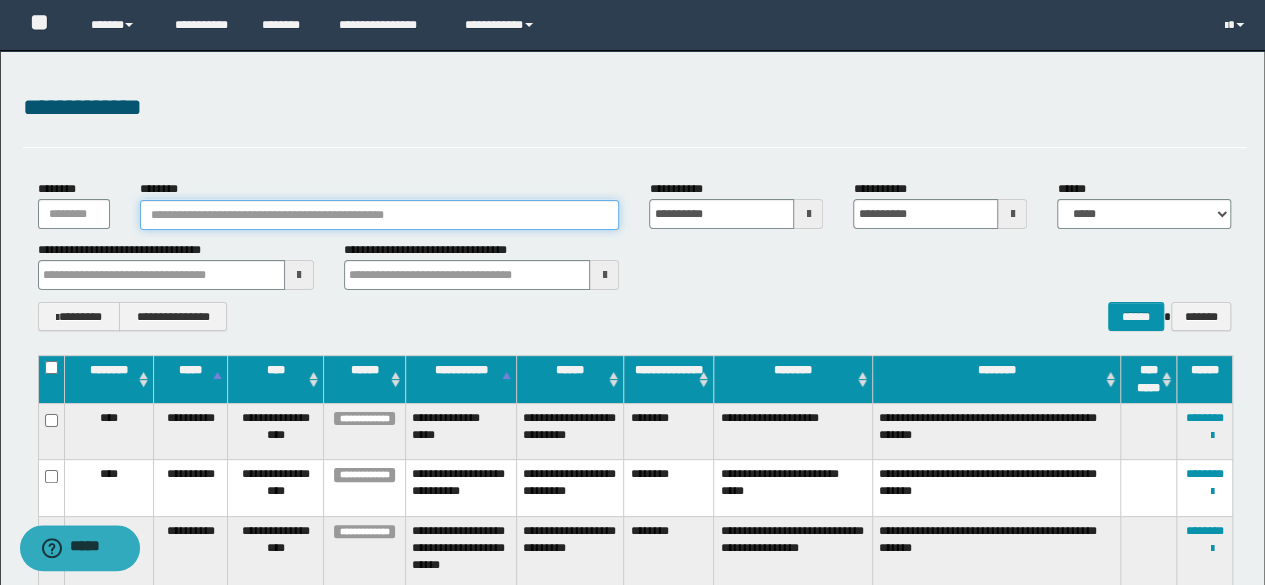 click on "********" at bounding box center [380, 215] 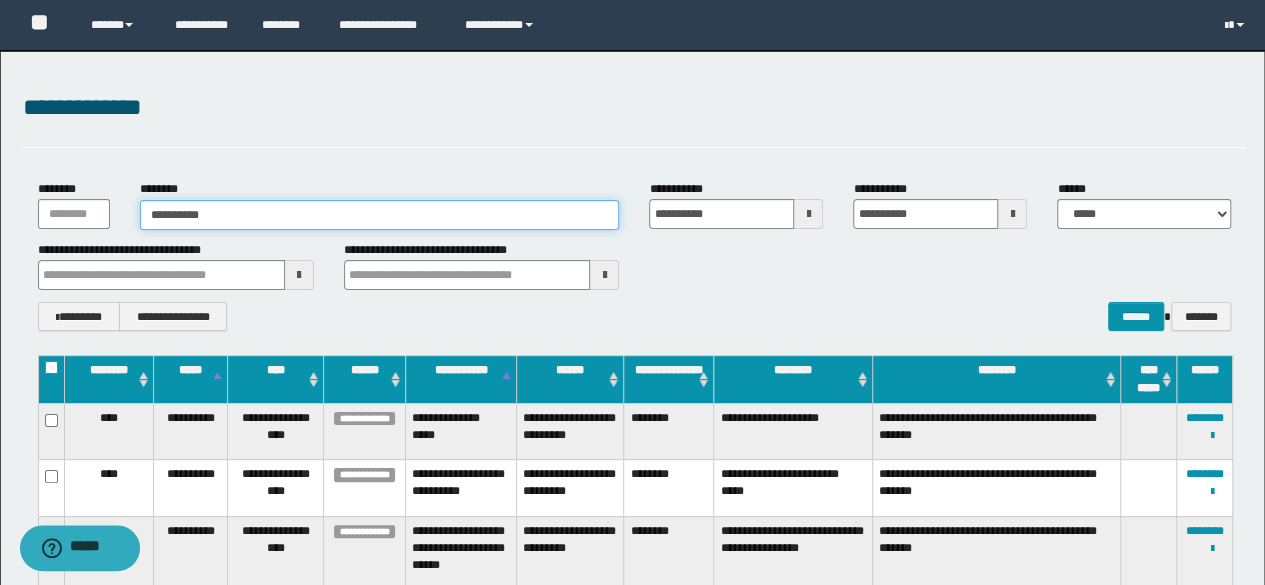 type on "**********" 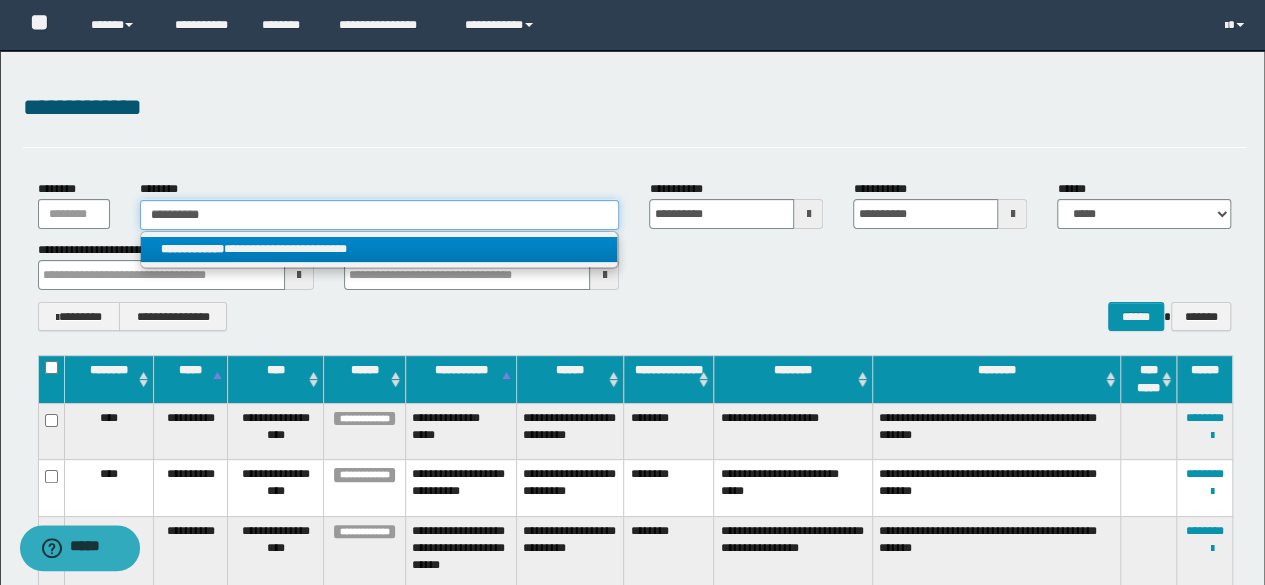 type on "**********" 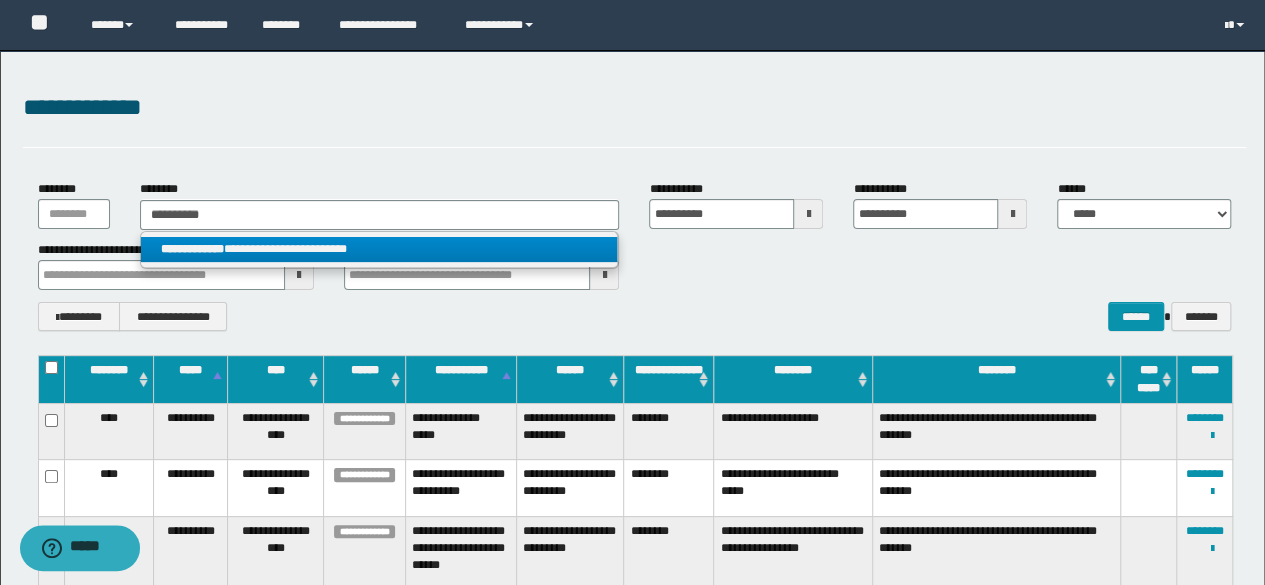 click on "**********" at bounding box center (379, 249) 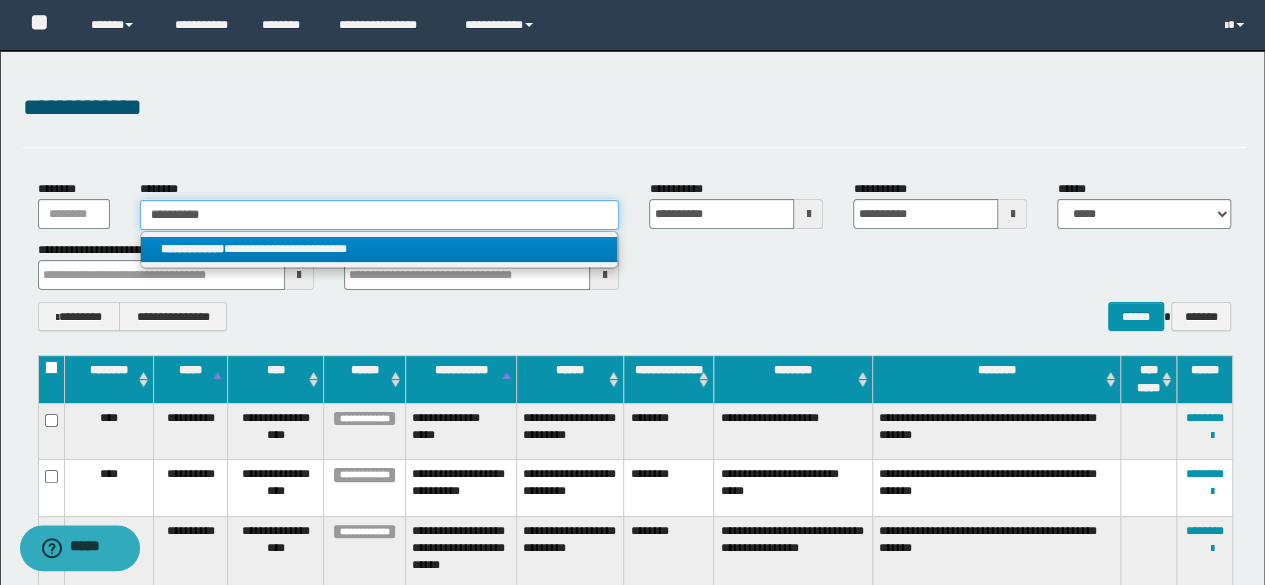type 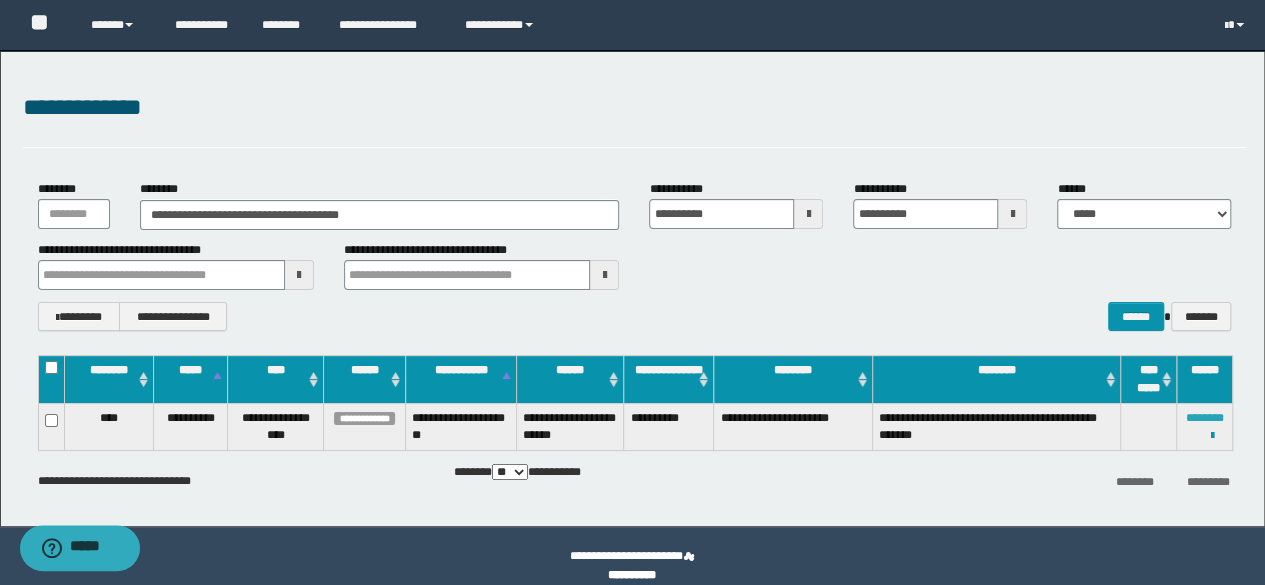click on "********" at bounding box center [1205, 418] 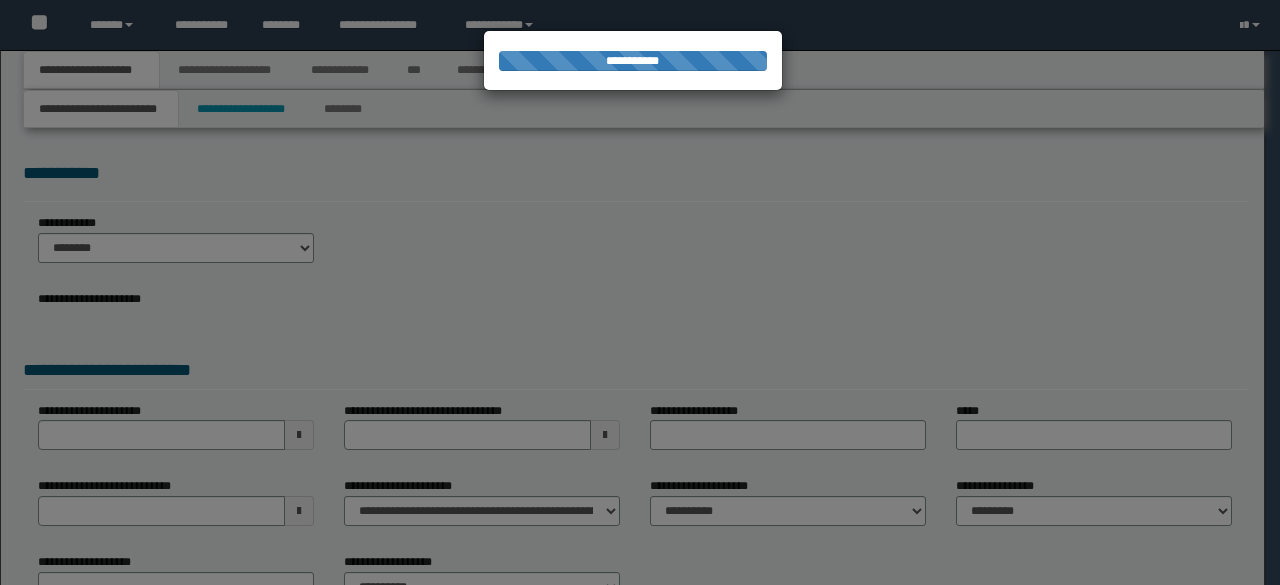 scroll, scrollTop: 0, scrollLeft: 0, axis: both 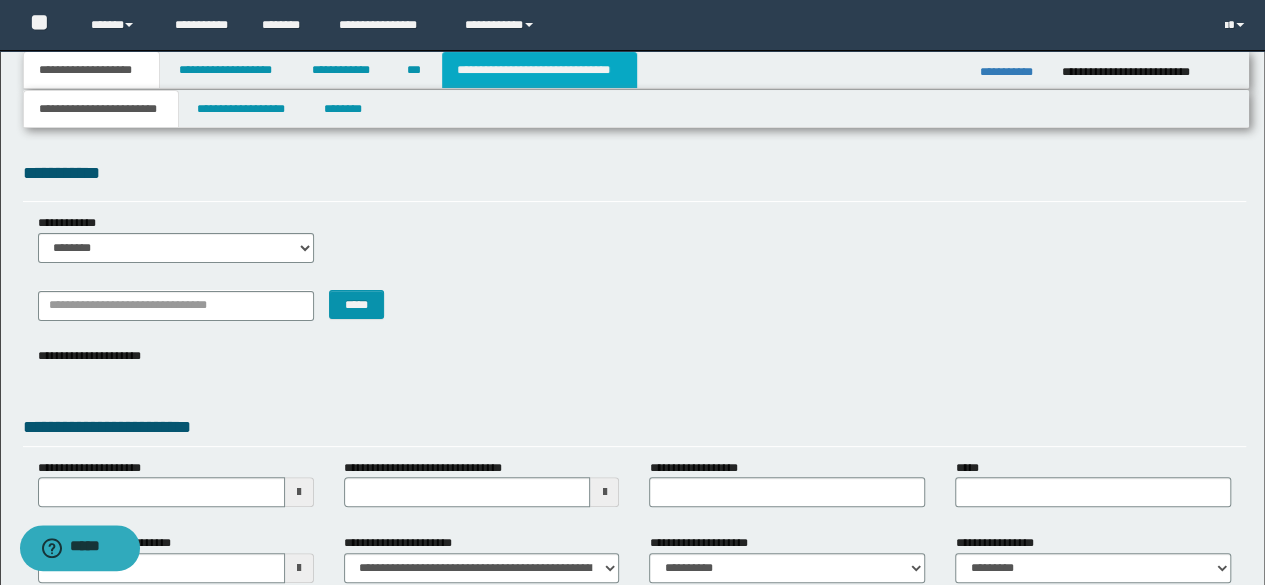click on "**********" at bounding box center [539, 70] 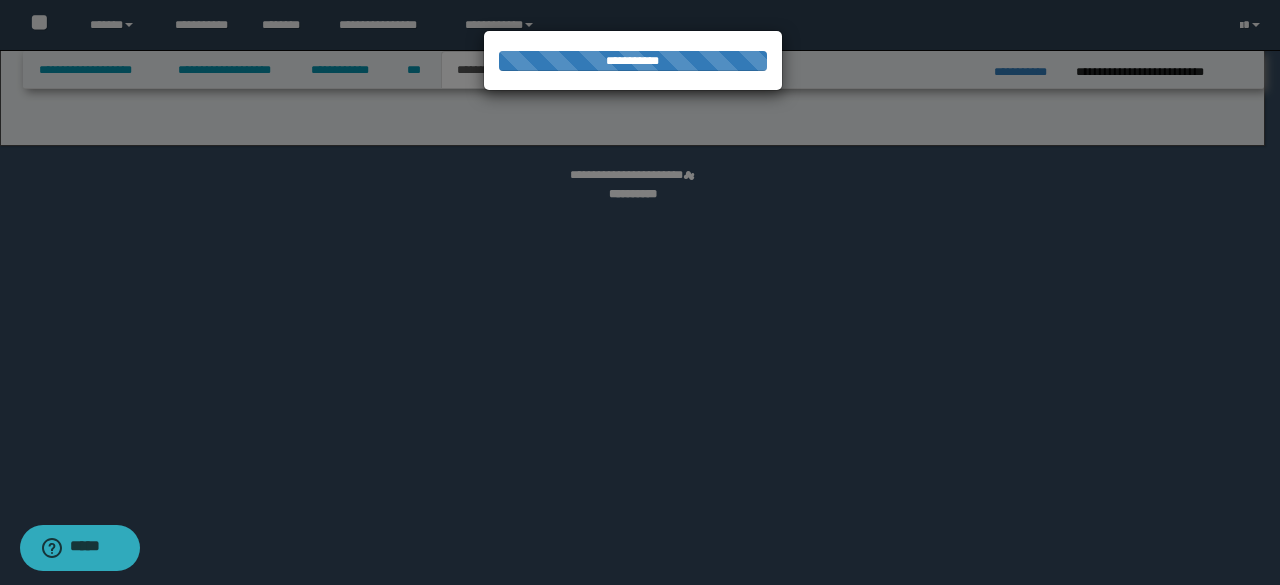select on "*" 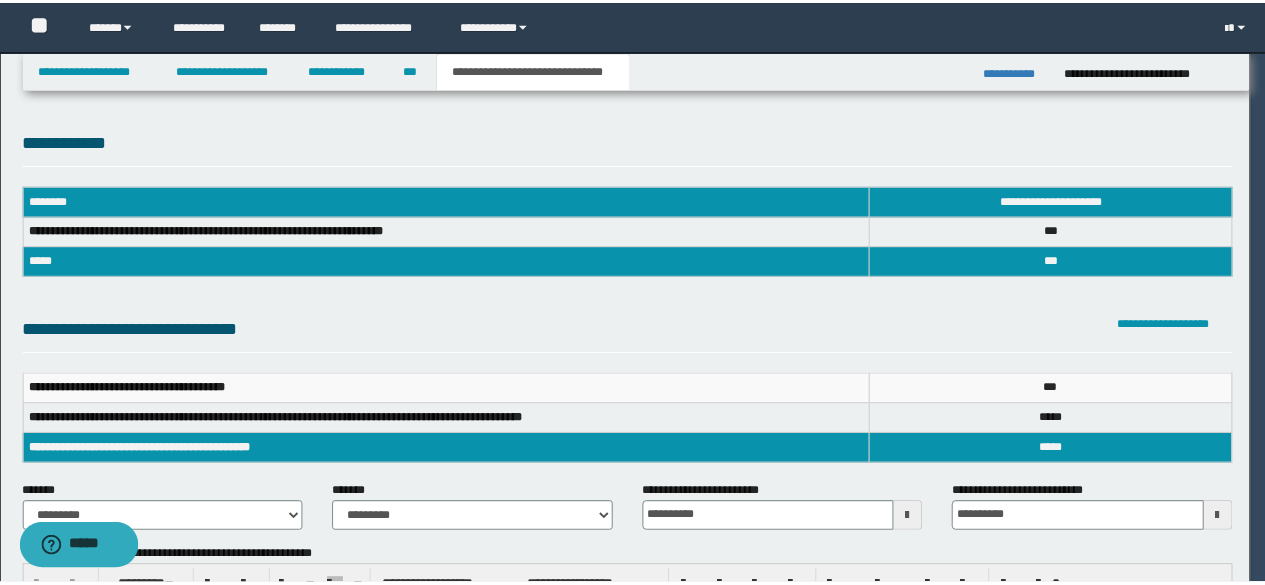 scroll, scrollTop: 0, scrollLeft: 0, axis: both 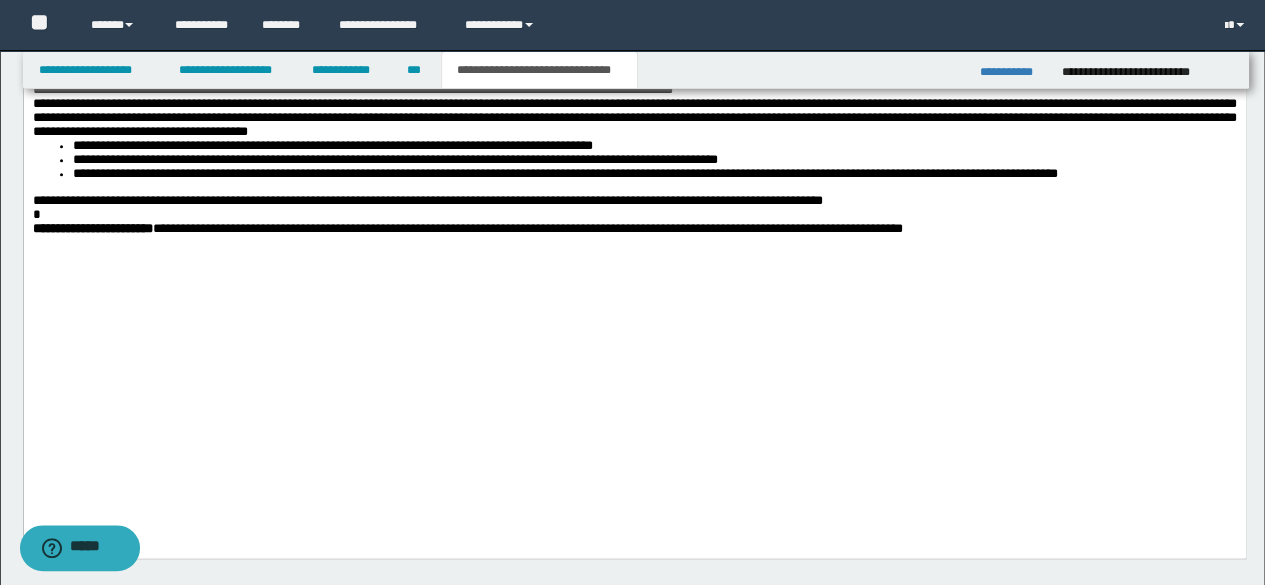 click on "*" at bounding box center [634, 215] 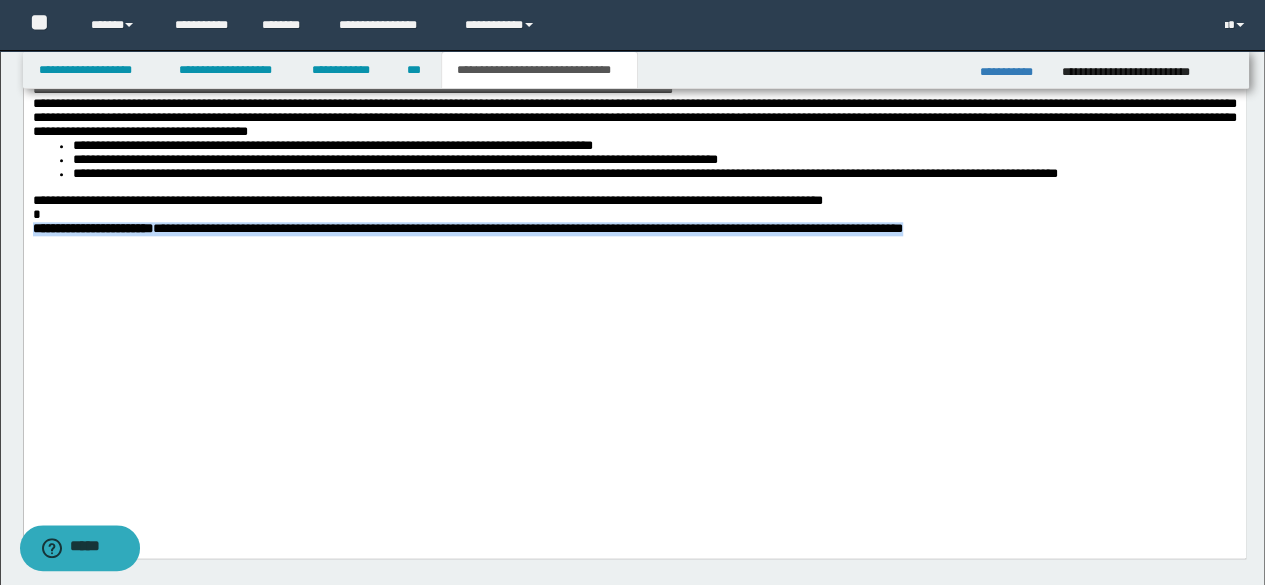 drag, startPoint x: 56, startPoint y: 444, endPoint x: 25, endPoint y: 426, distance: 35.846897 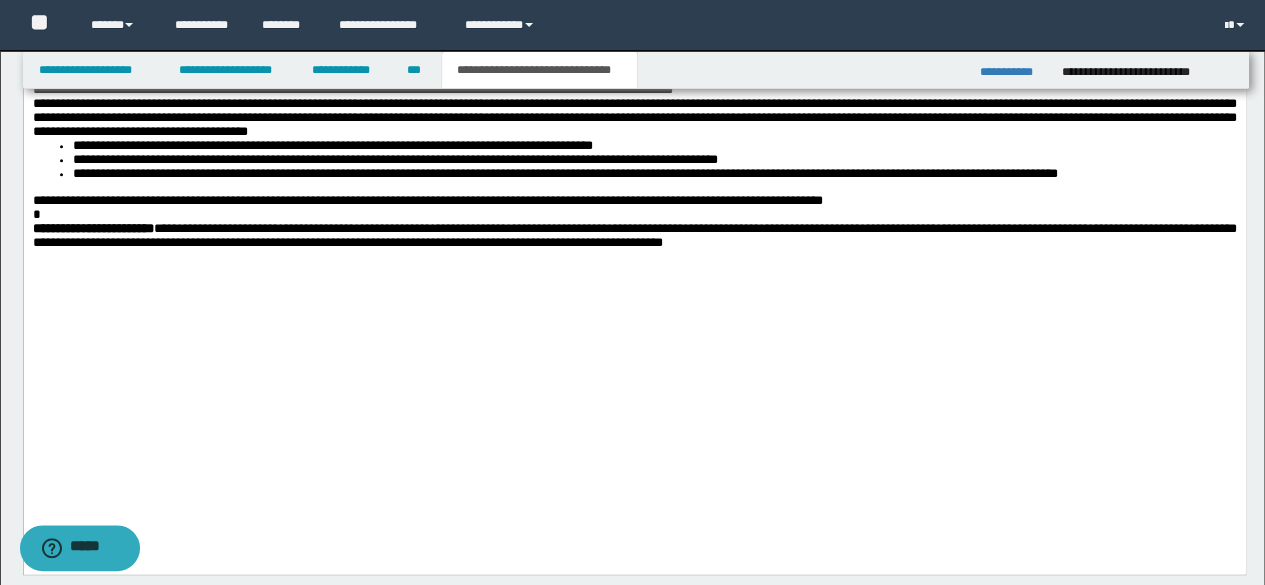 click on "**********" at bounding box center (427, 200) 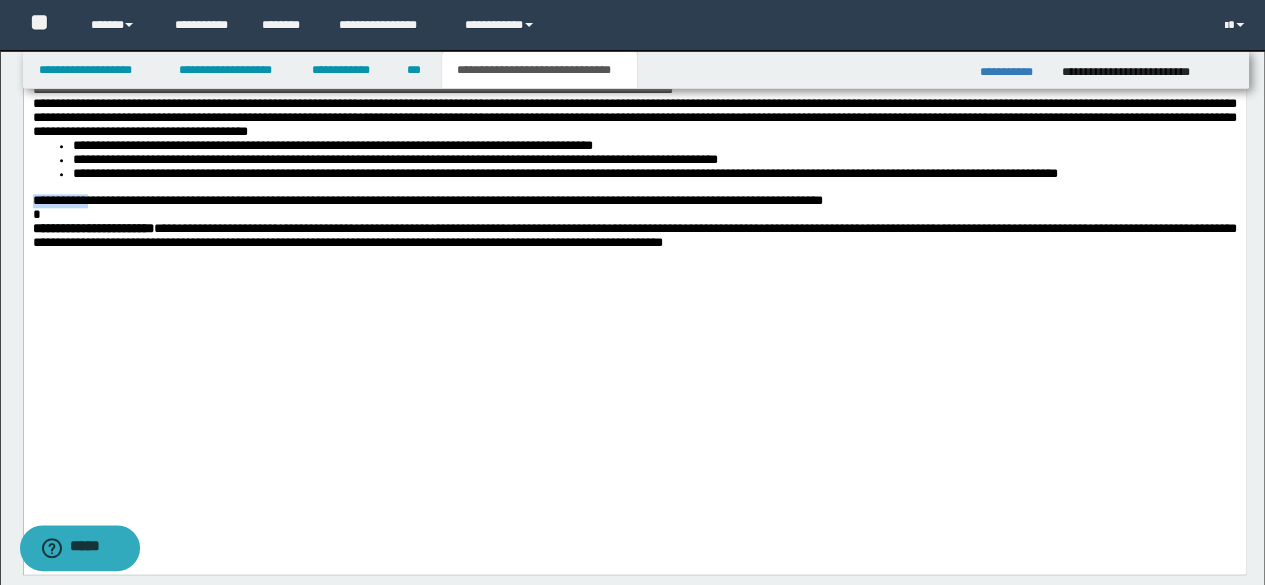 drag, startPoint x: 108, startPoint y: 398, endPoint x: 0, endPoint y: 391, distance: 108.226616 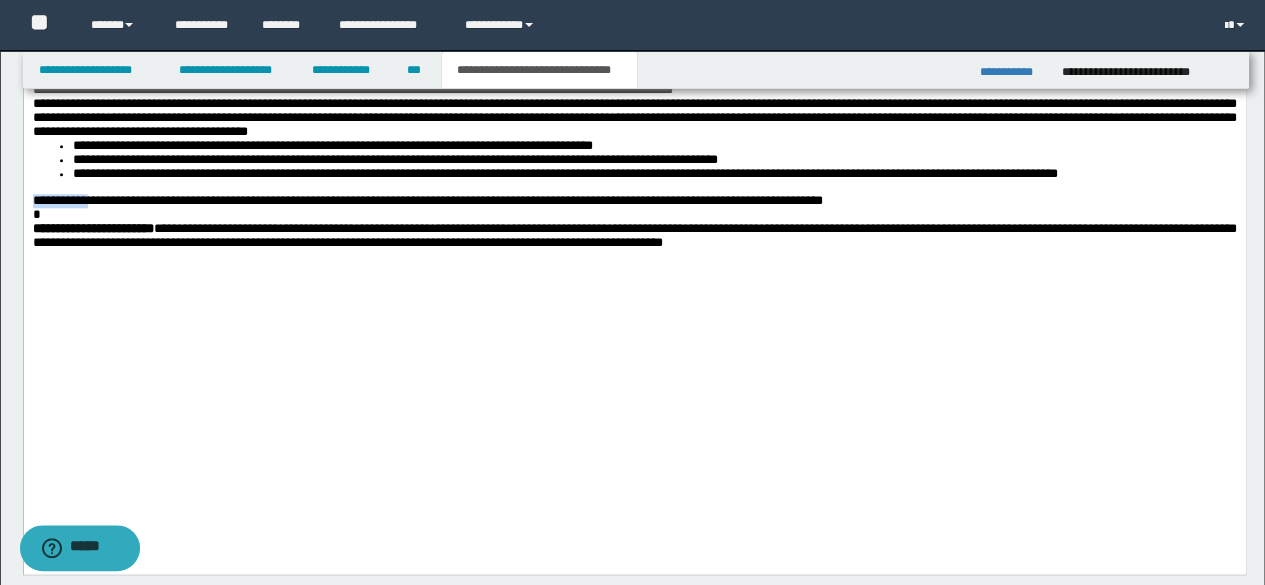click on "**********" at bounding box center [634, -26] 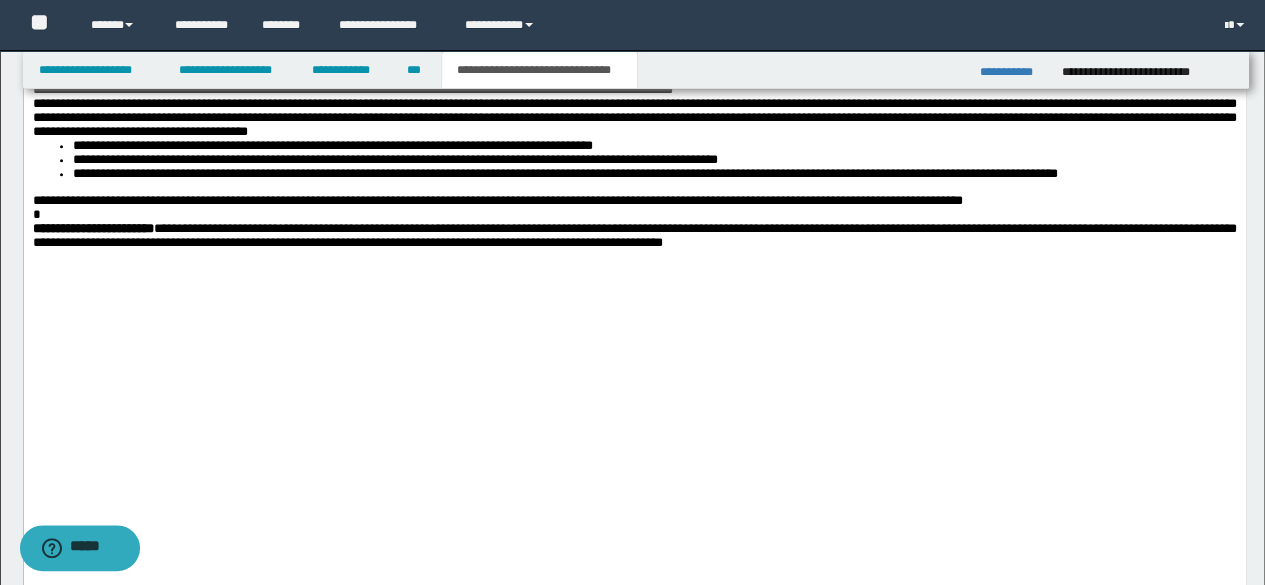 click on "*" at bounding box center [634, 215] 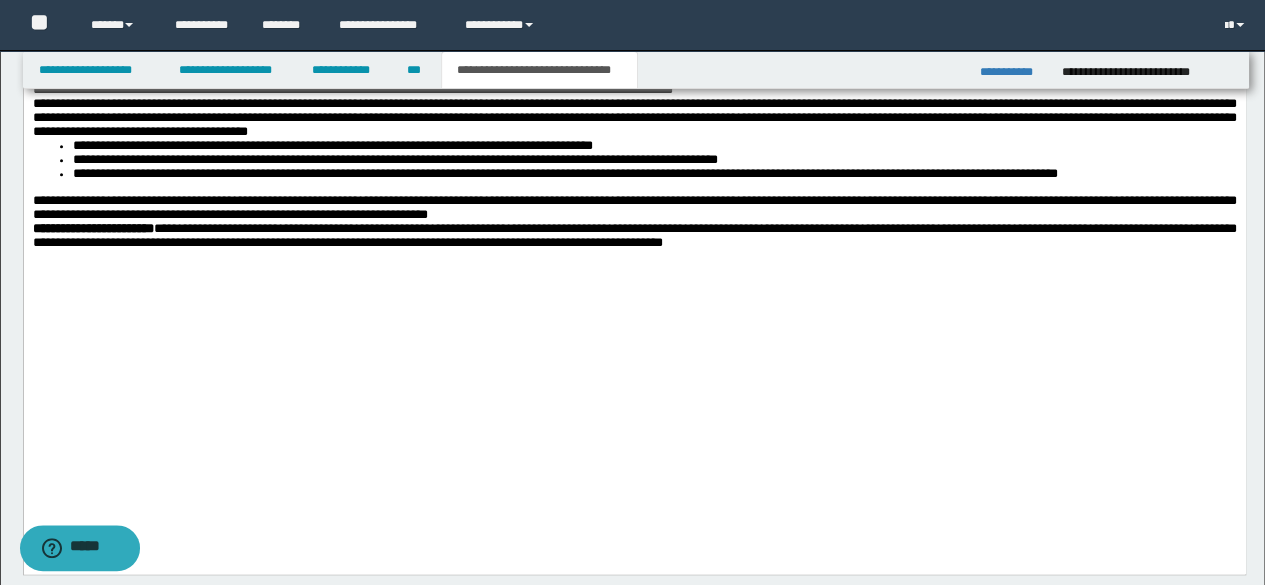 click on "**********" at bounding box center [634, 208] 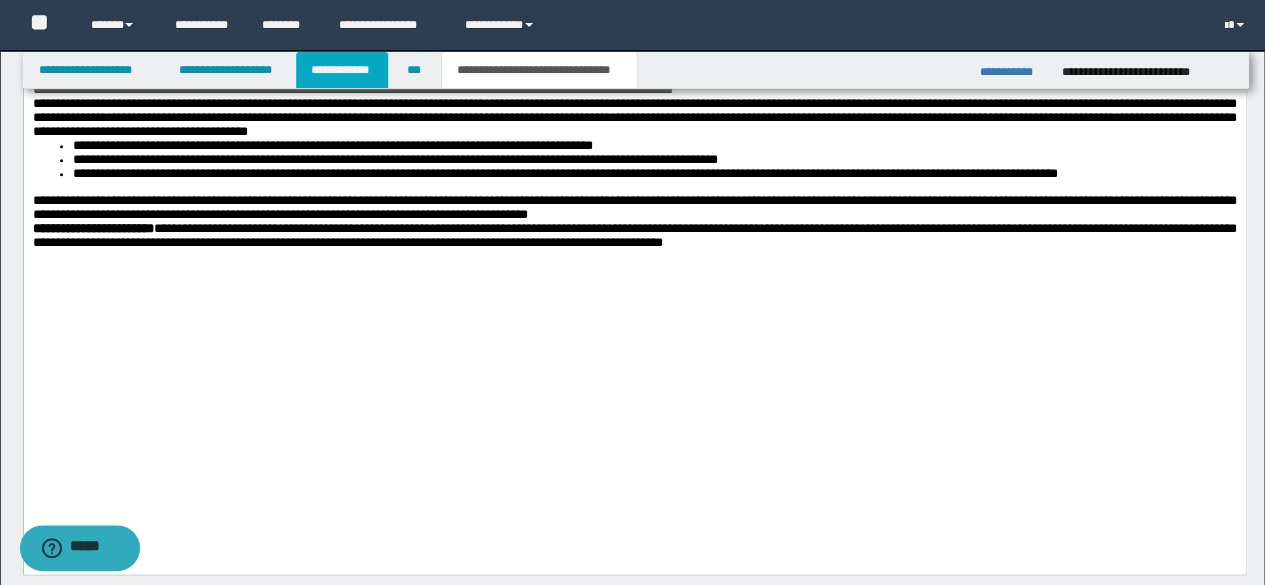 click on "**********" at bounding box center [342, 70] 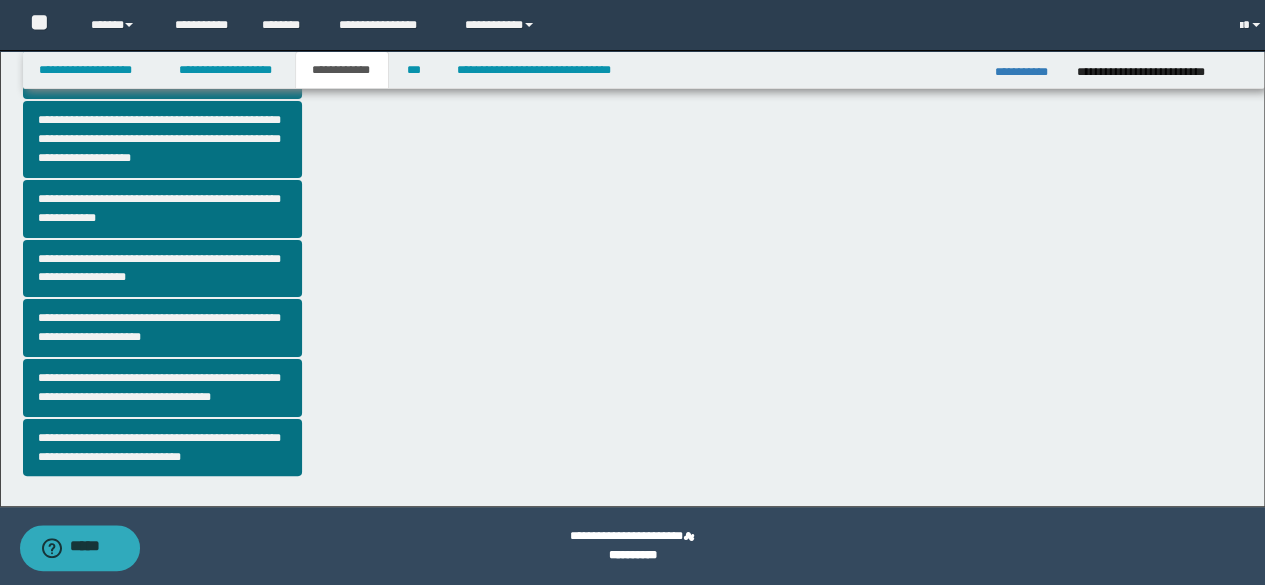 scroll, scrollTop: 563, scrollLeft: 0, axis: vertical 